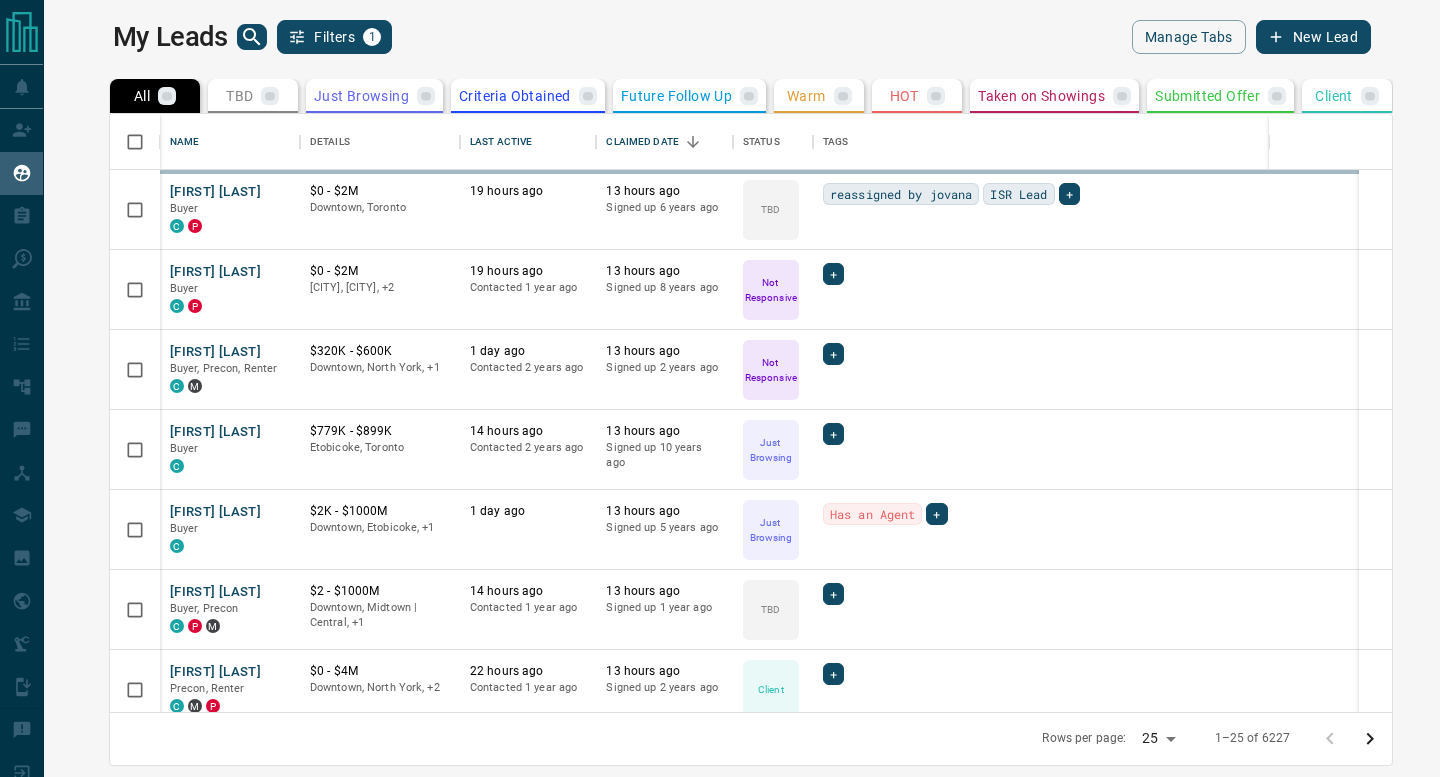 scroll, scrollTop: 0, scrollLeft: 0, axis: both 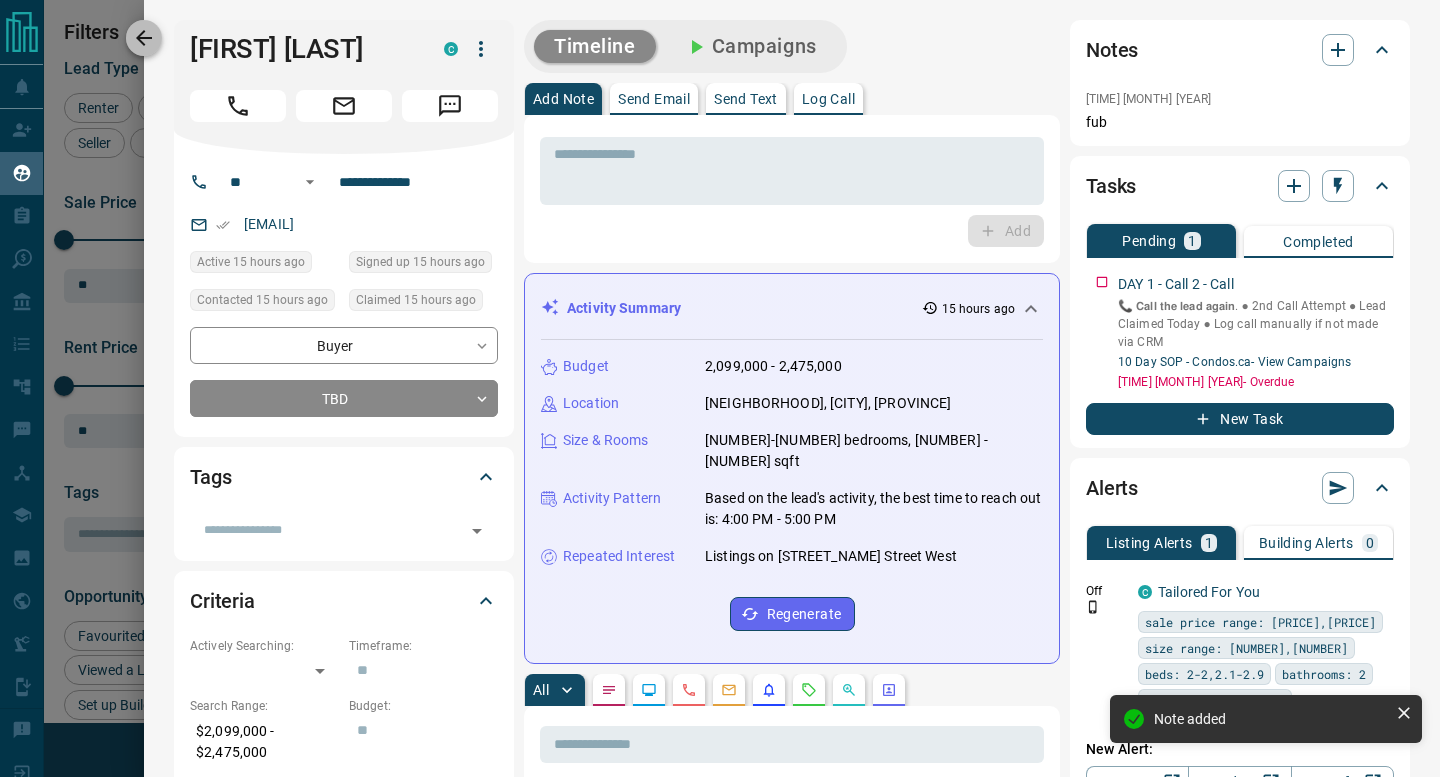 click 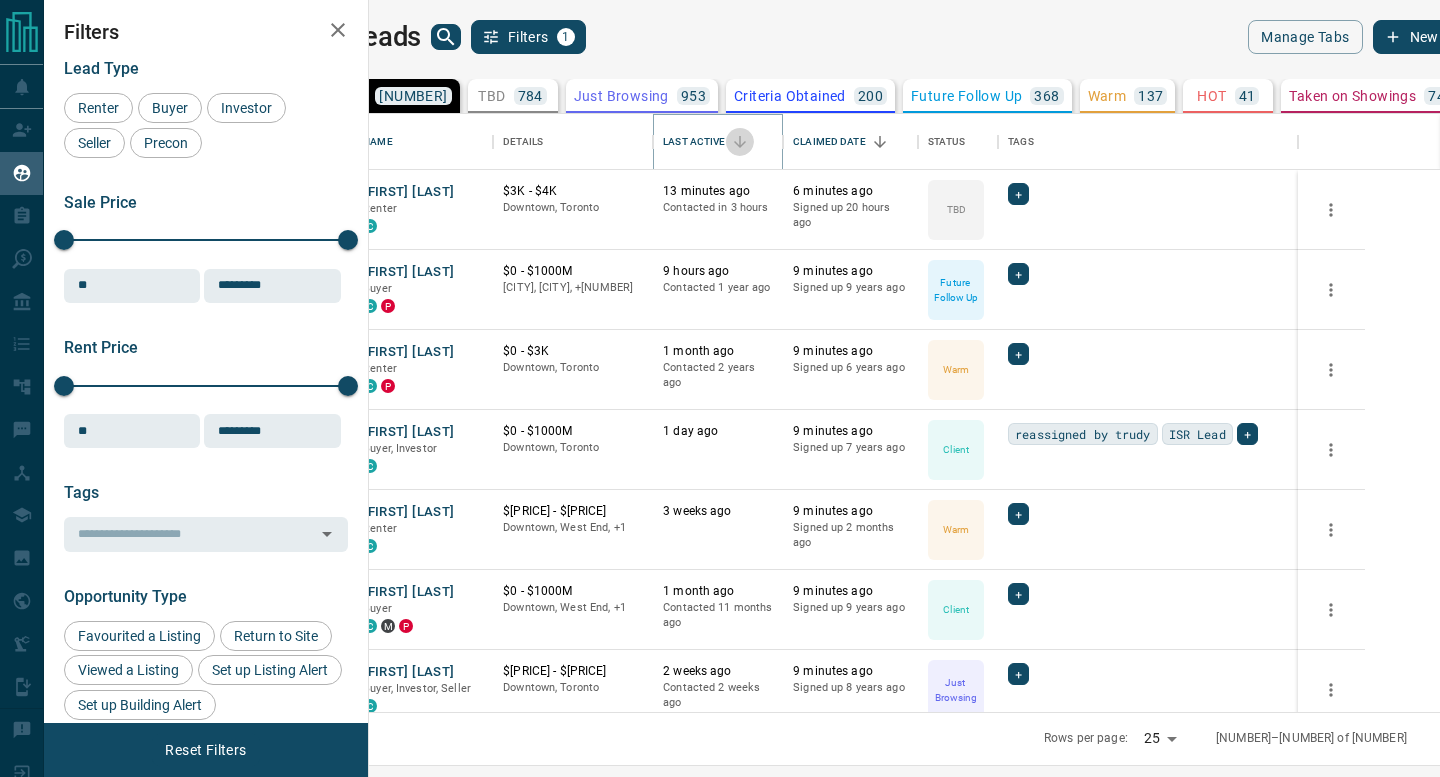 click 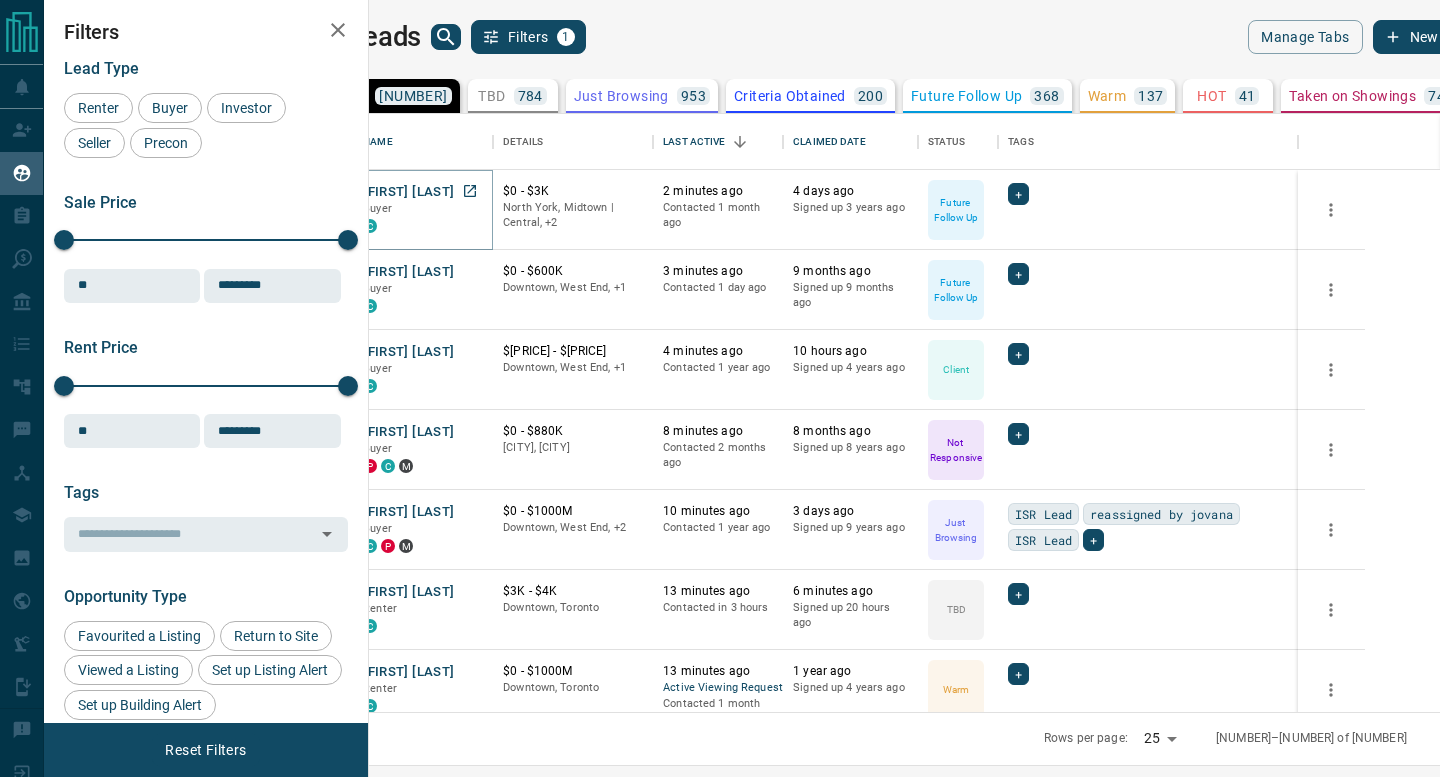 click on "[FIRST] [LAST]" at bounding box center (408, 192) 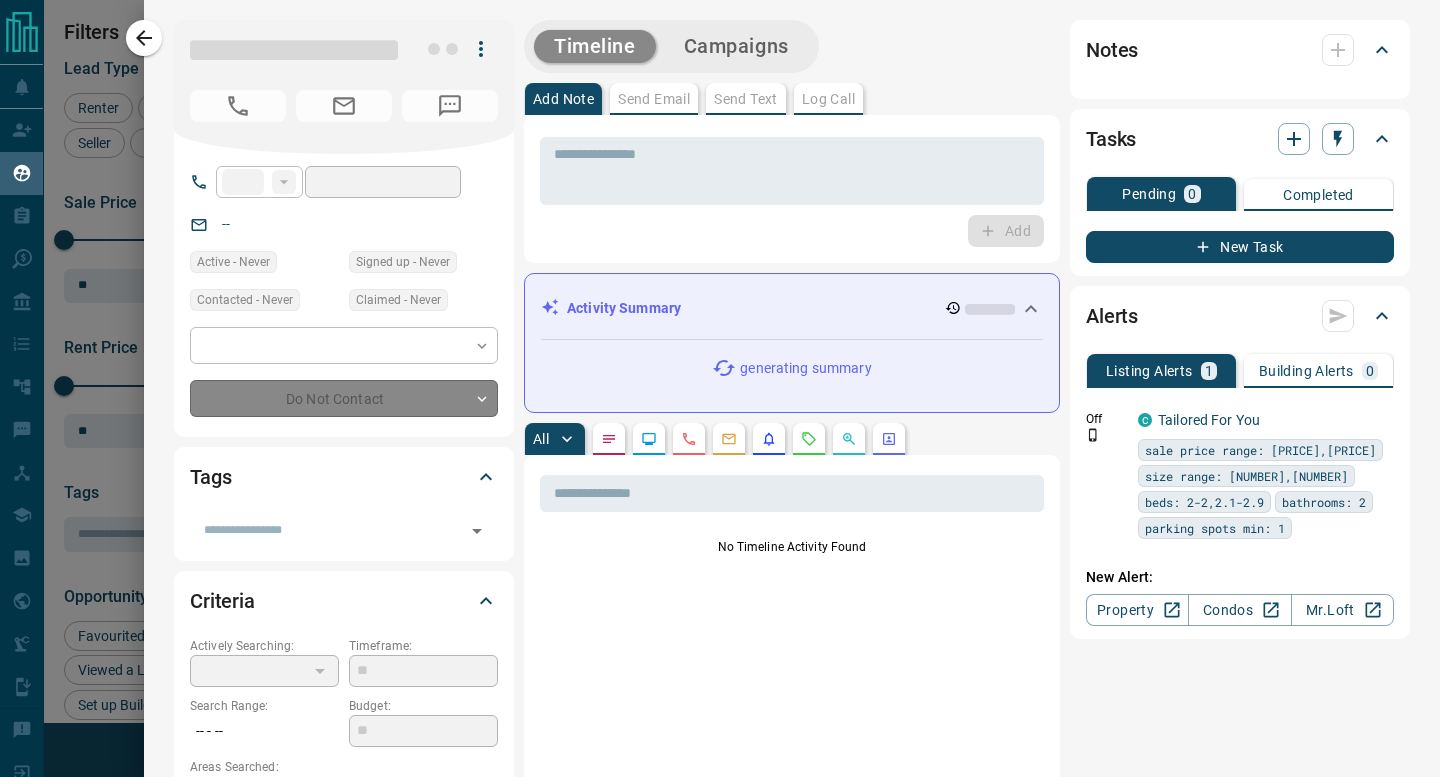 type on "**" 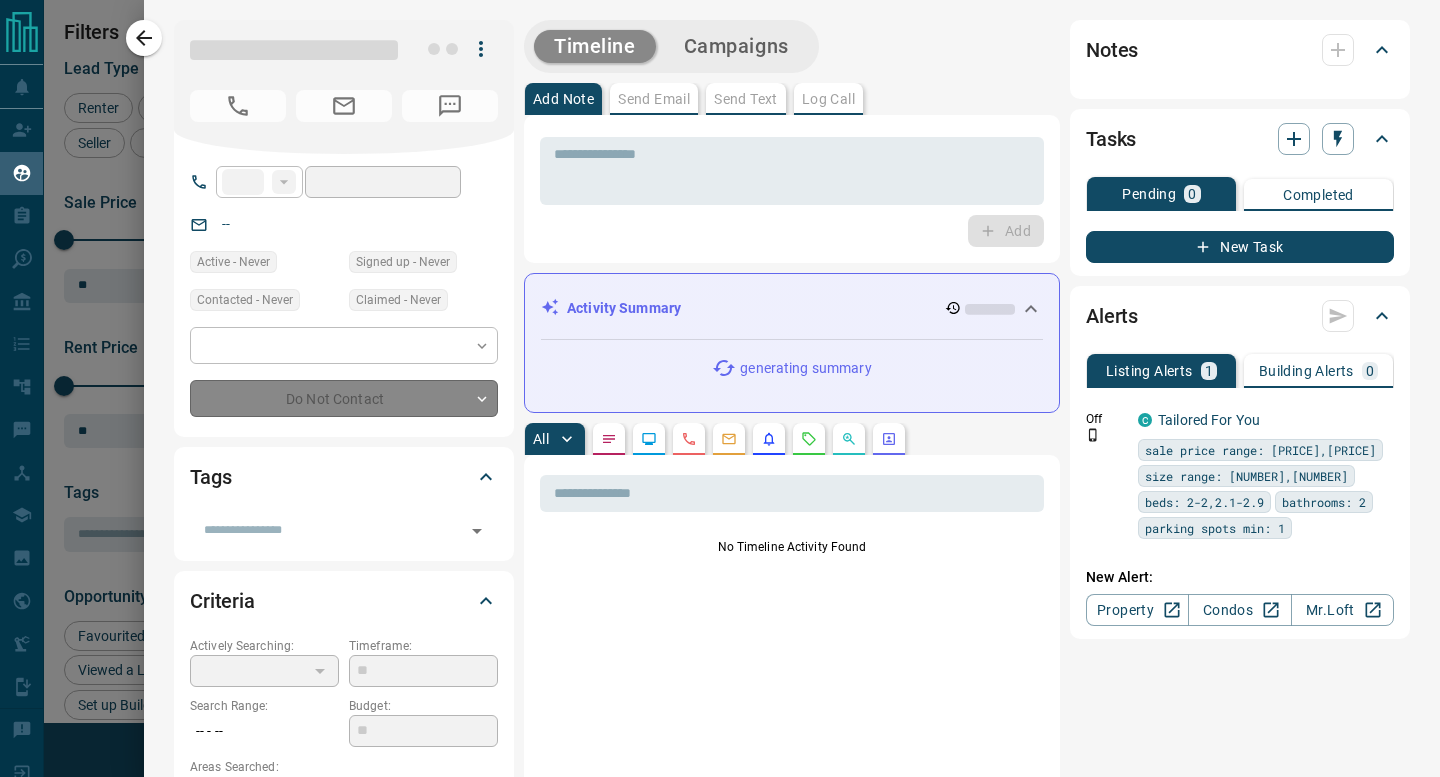 type on "**********" 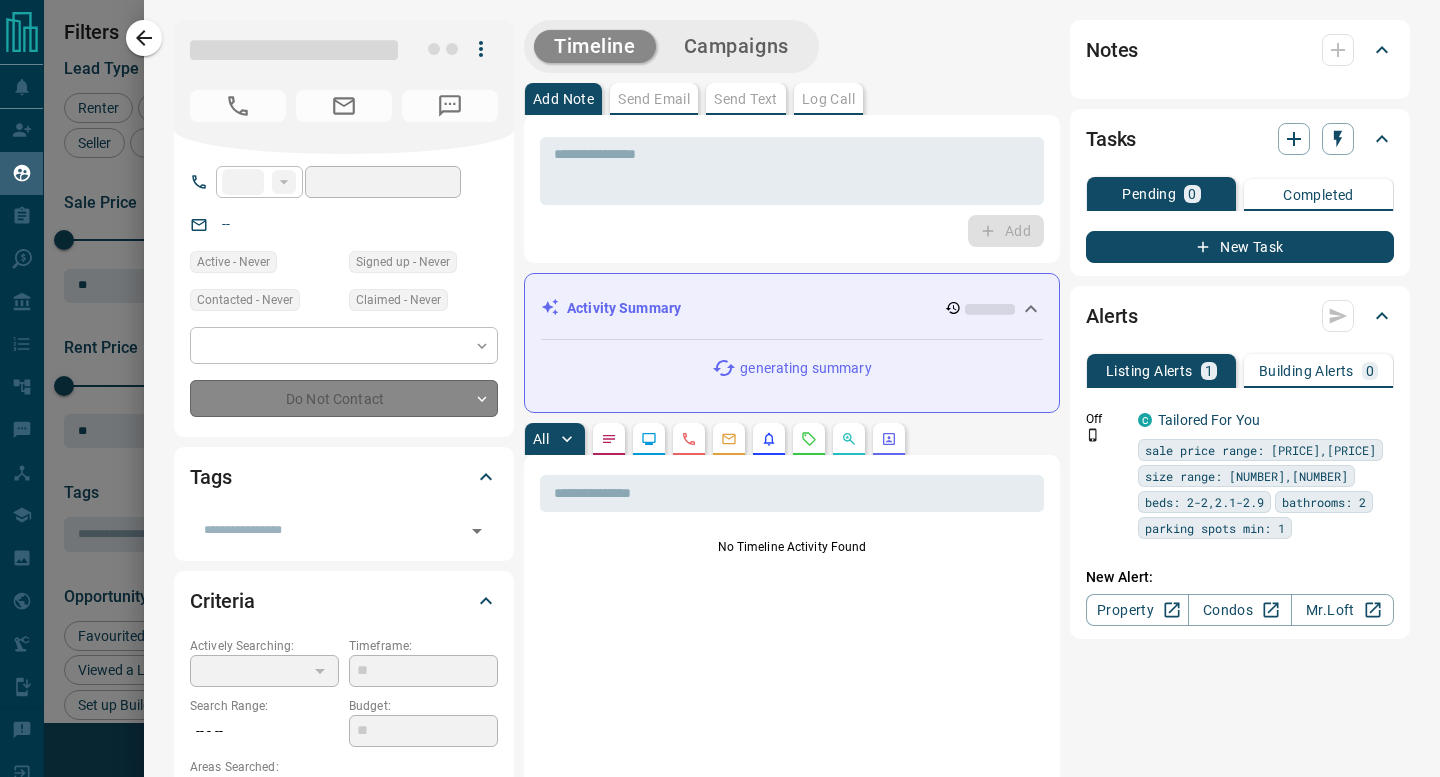 type on "*" 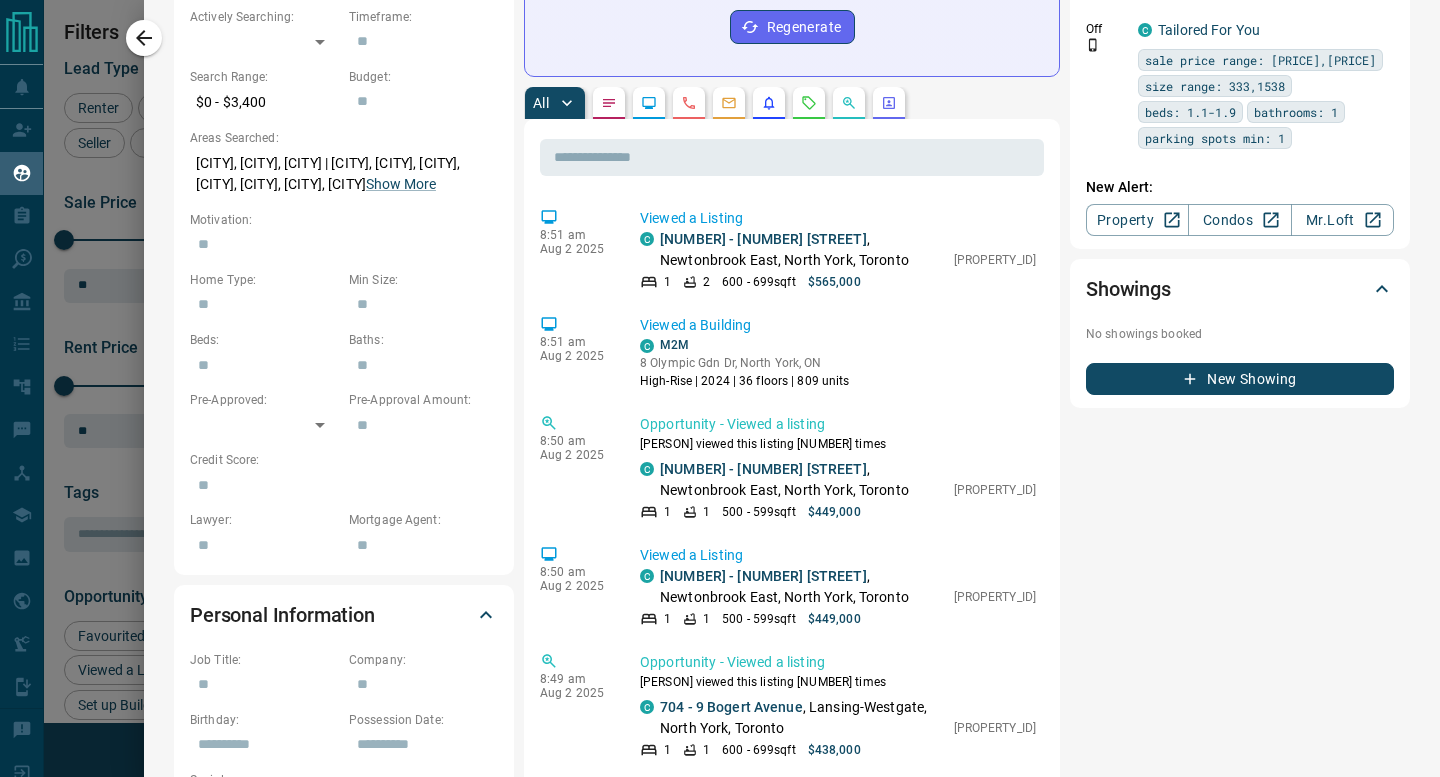 scroll, scrollTop: 695, scrollLeft: 0, axis: vertical 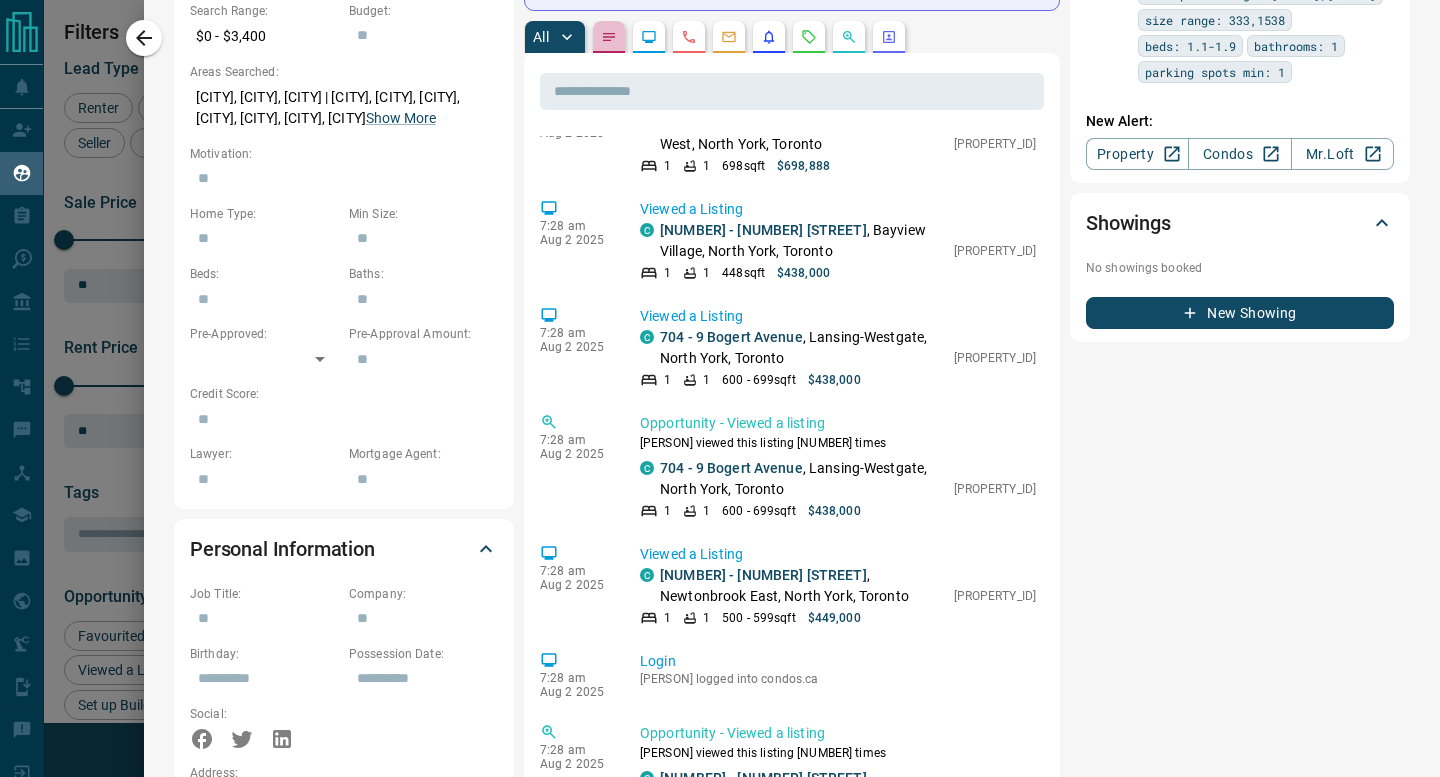 click at bounding box center [609, 37] 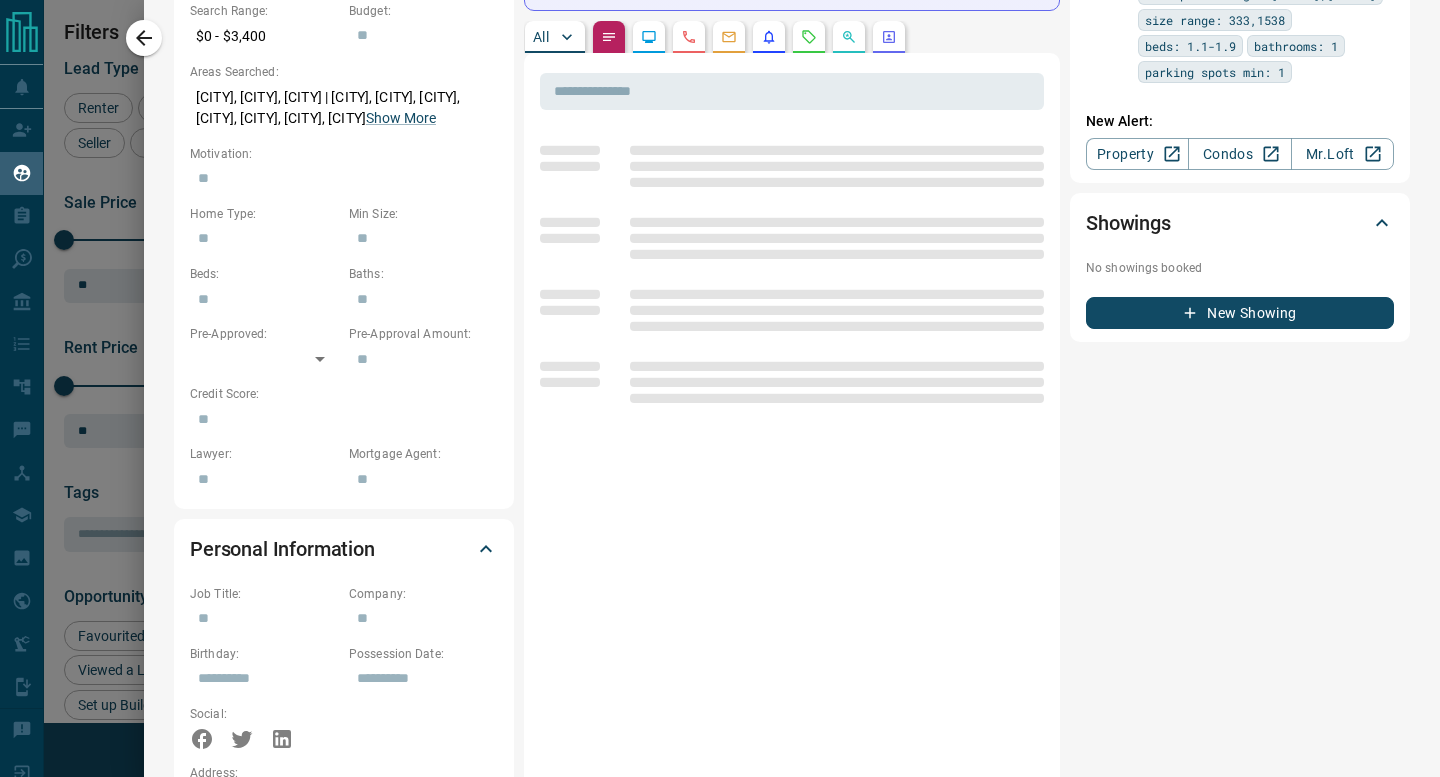 scroll, scrollTop: 0, scrollLeft: 0, axis: both 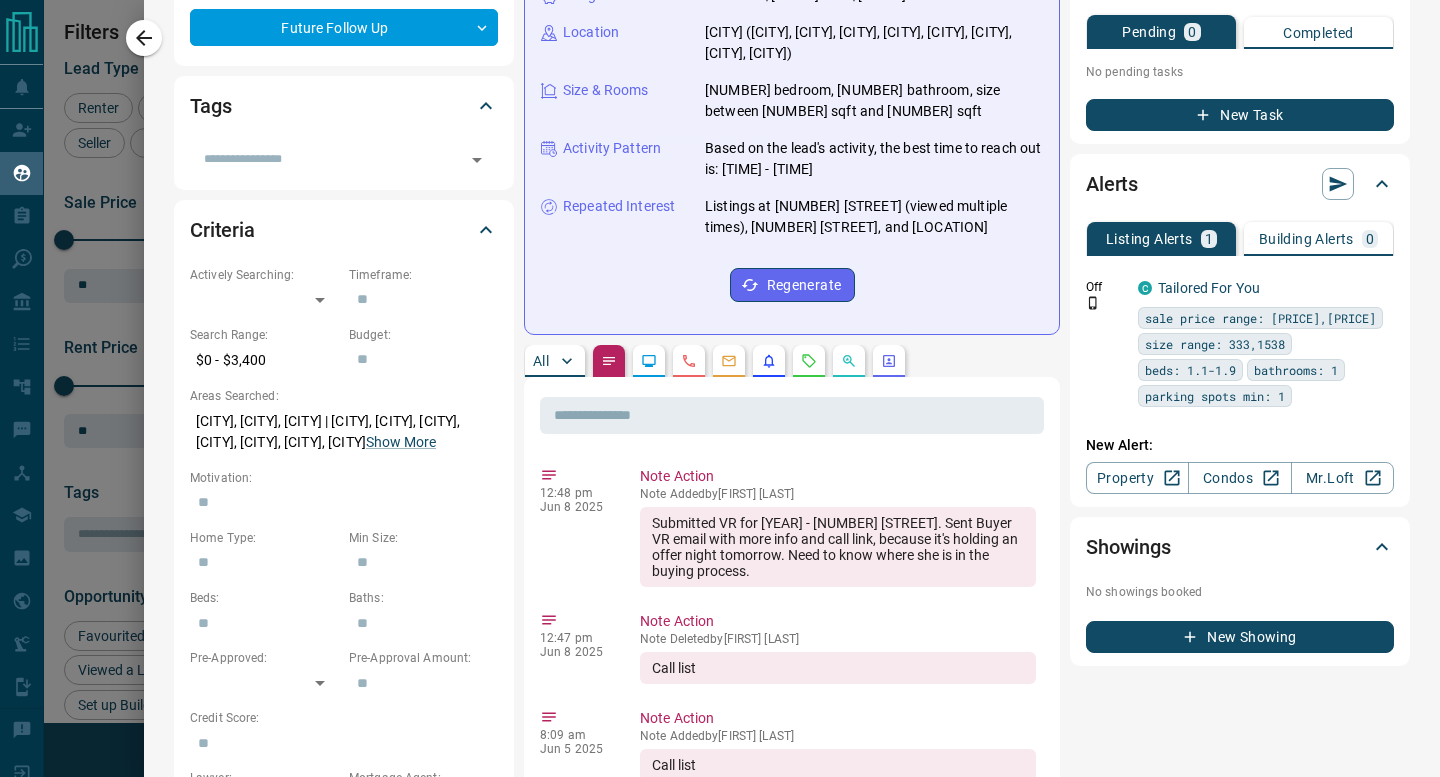 click on "All" at bounding box center (555, 361) 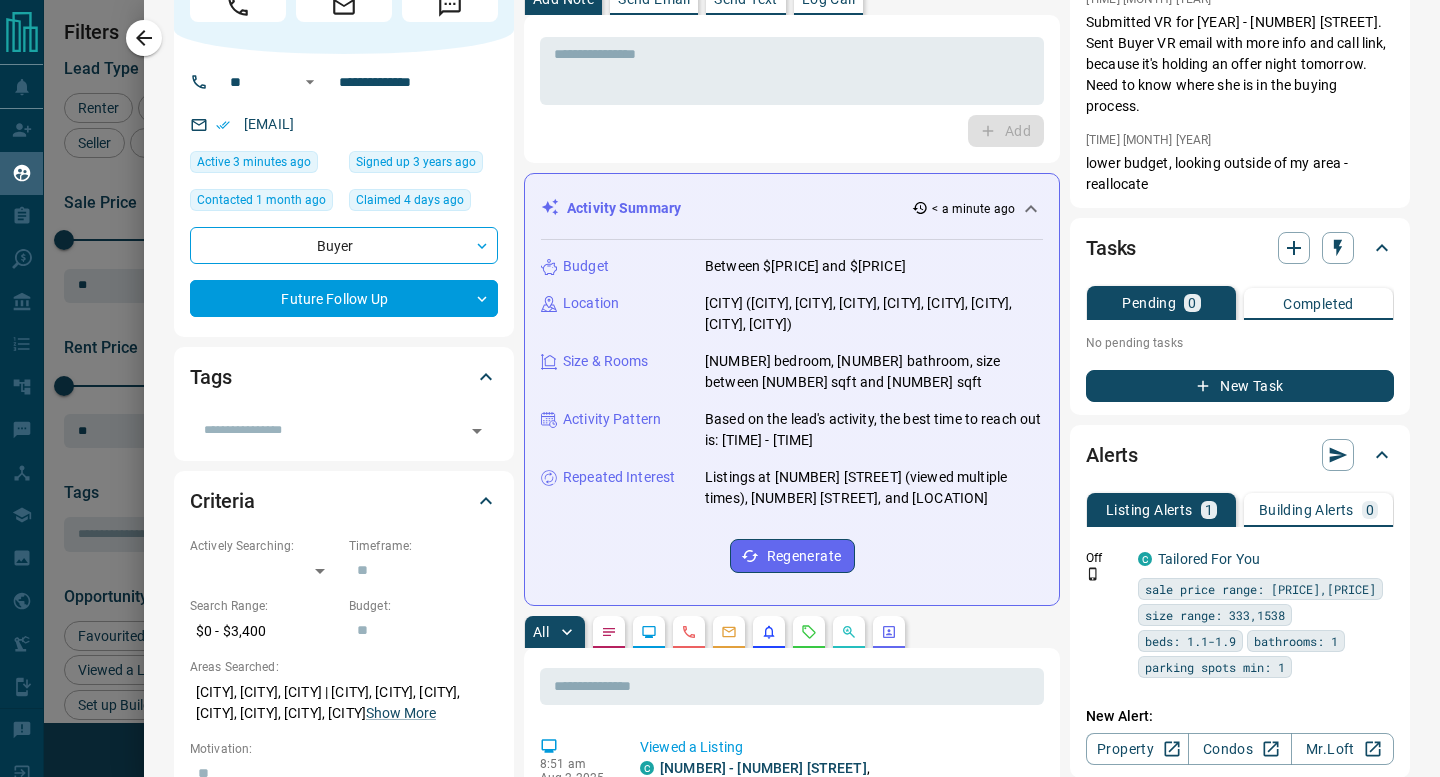 scroll, scrollTop: 0, scrollLeft: 0, axis: both 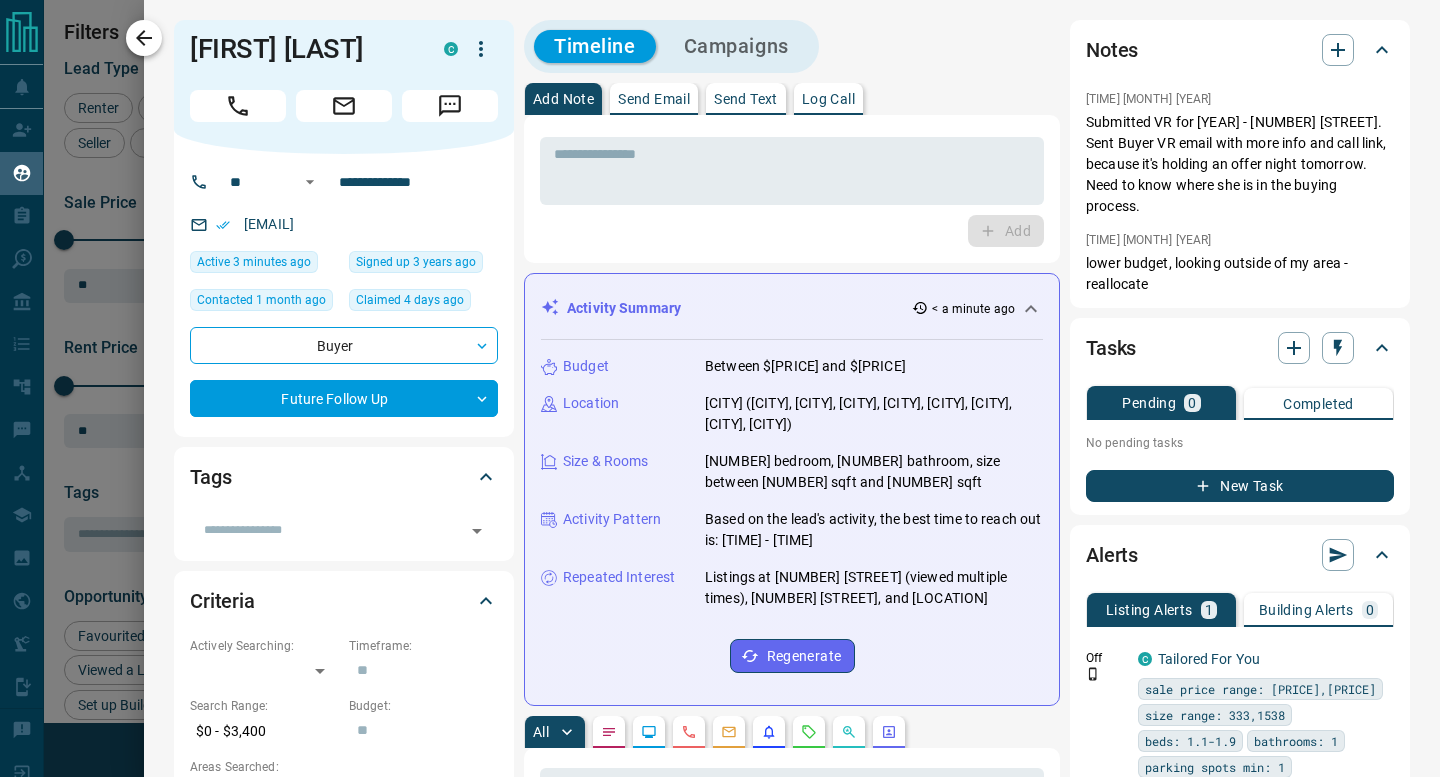click 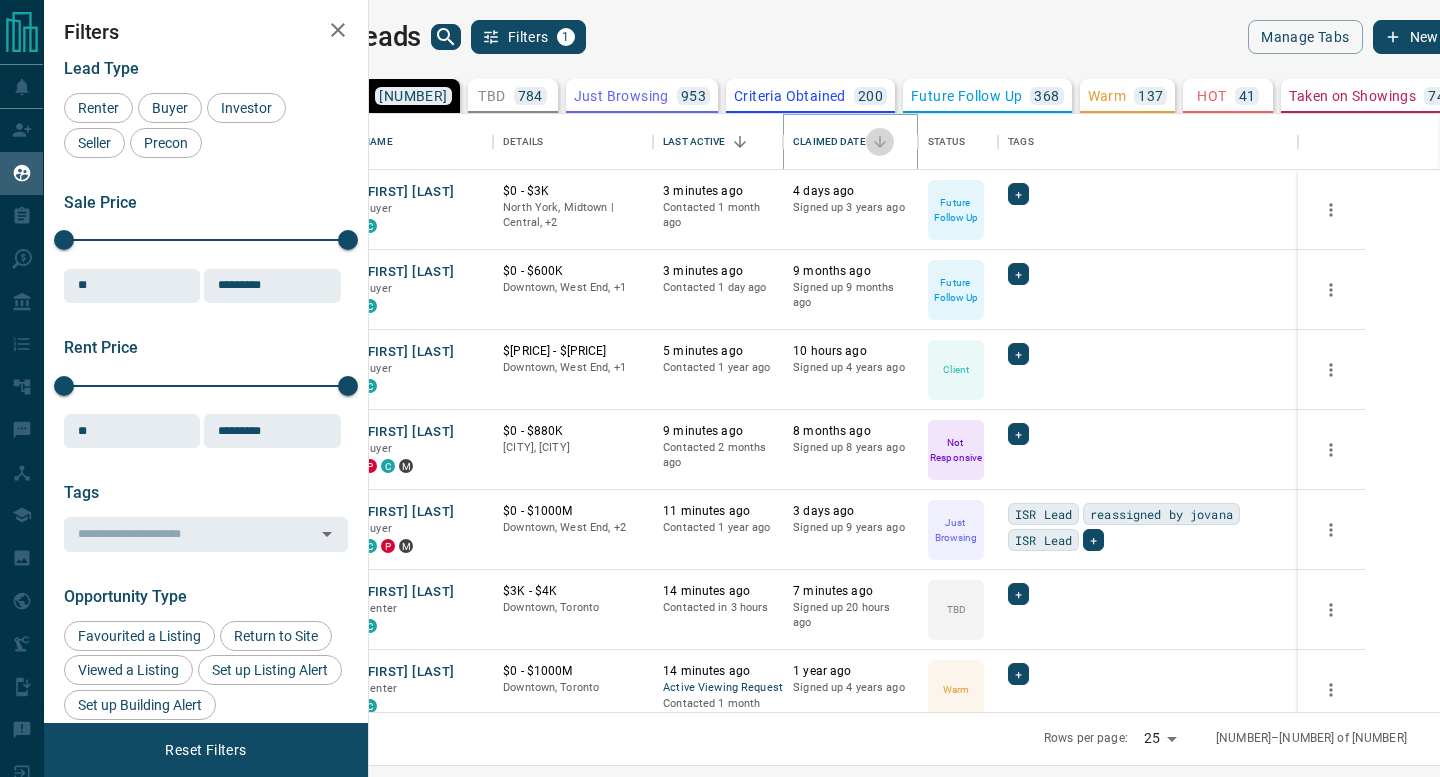 click at bounding box center (880, 142) 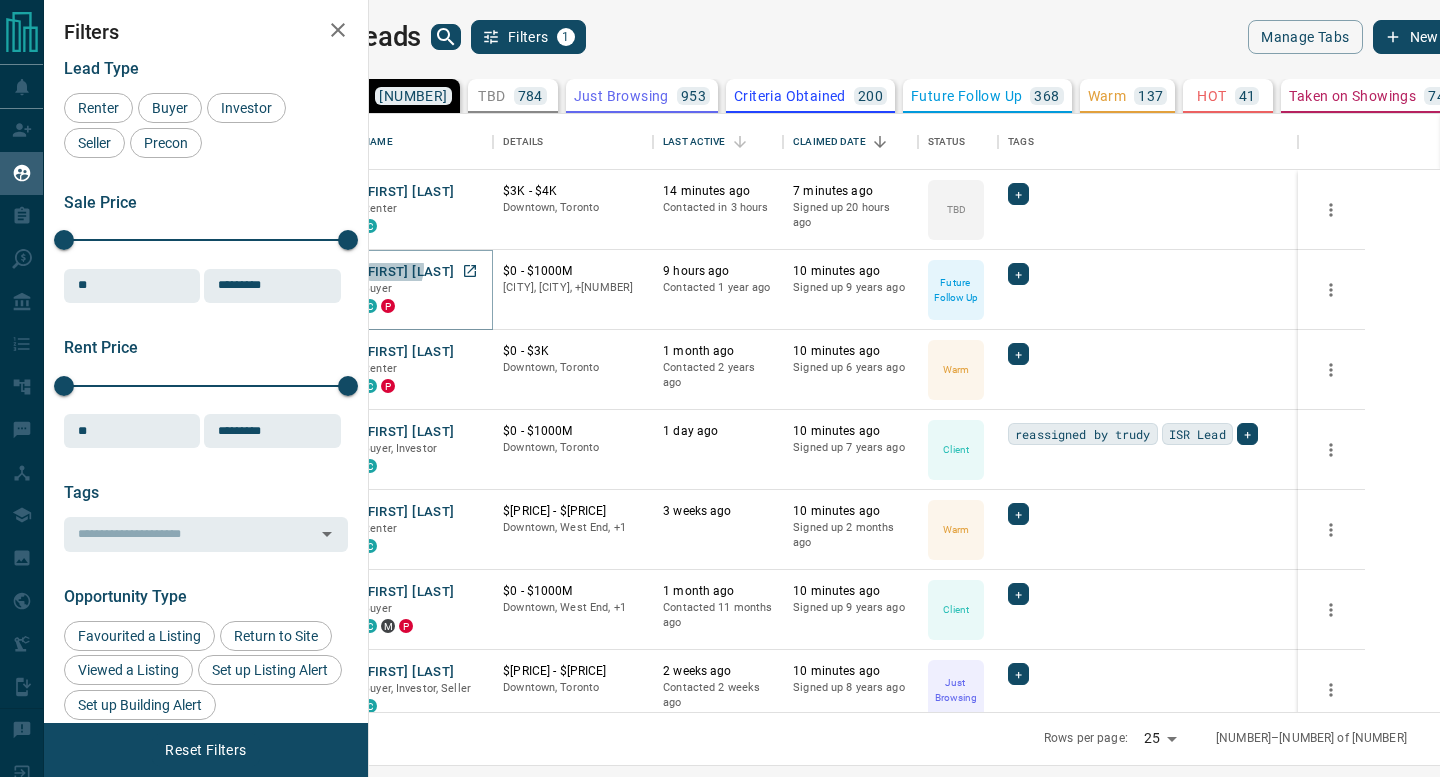 click on "Sean Lee" at bounding box center [408, 272] 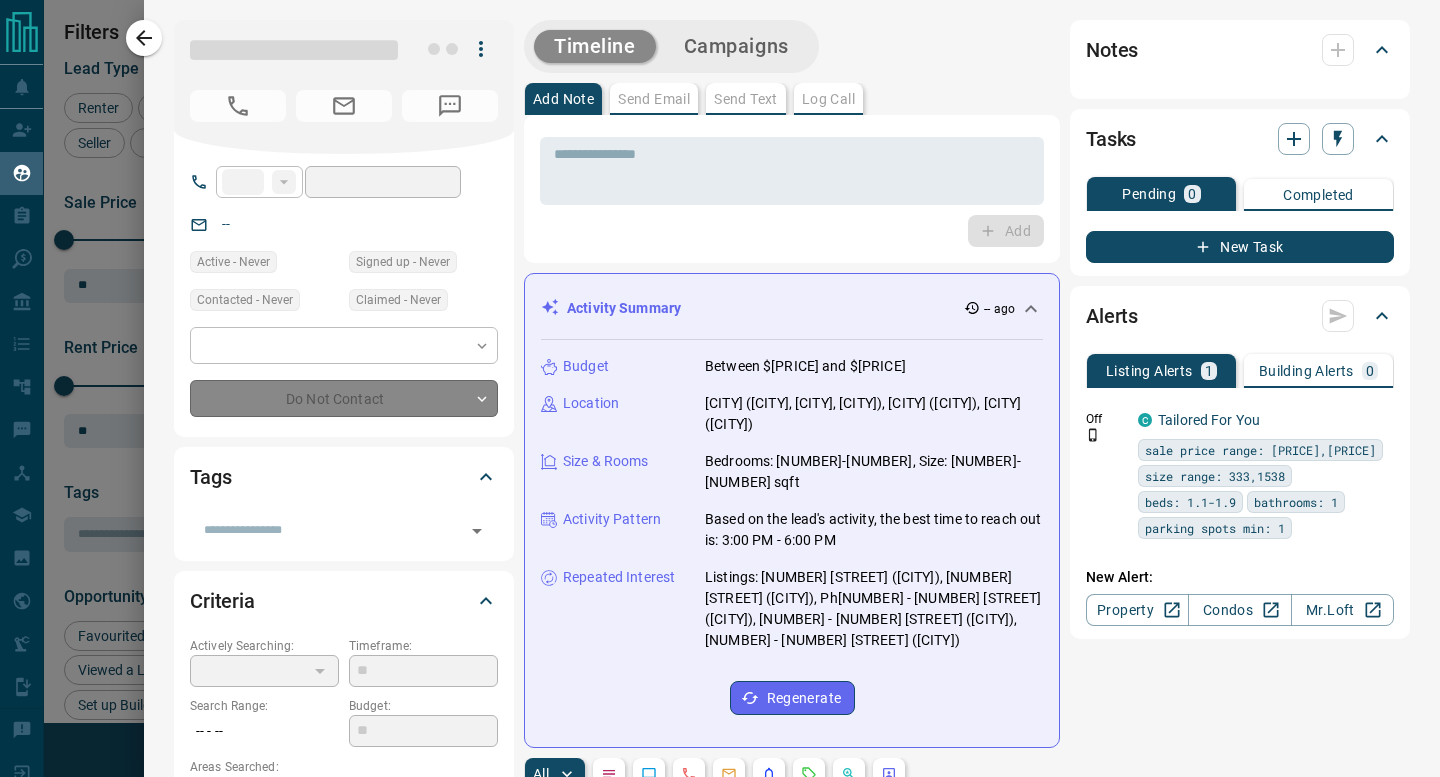 type on "**" 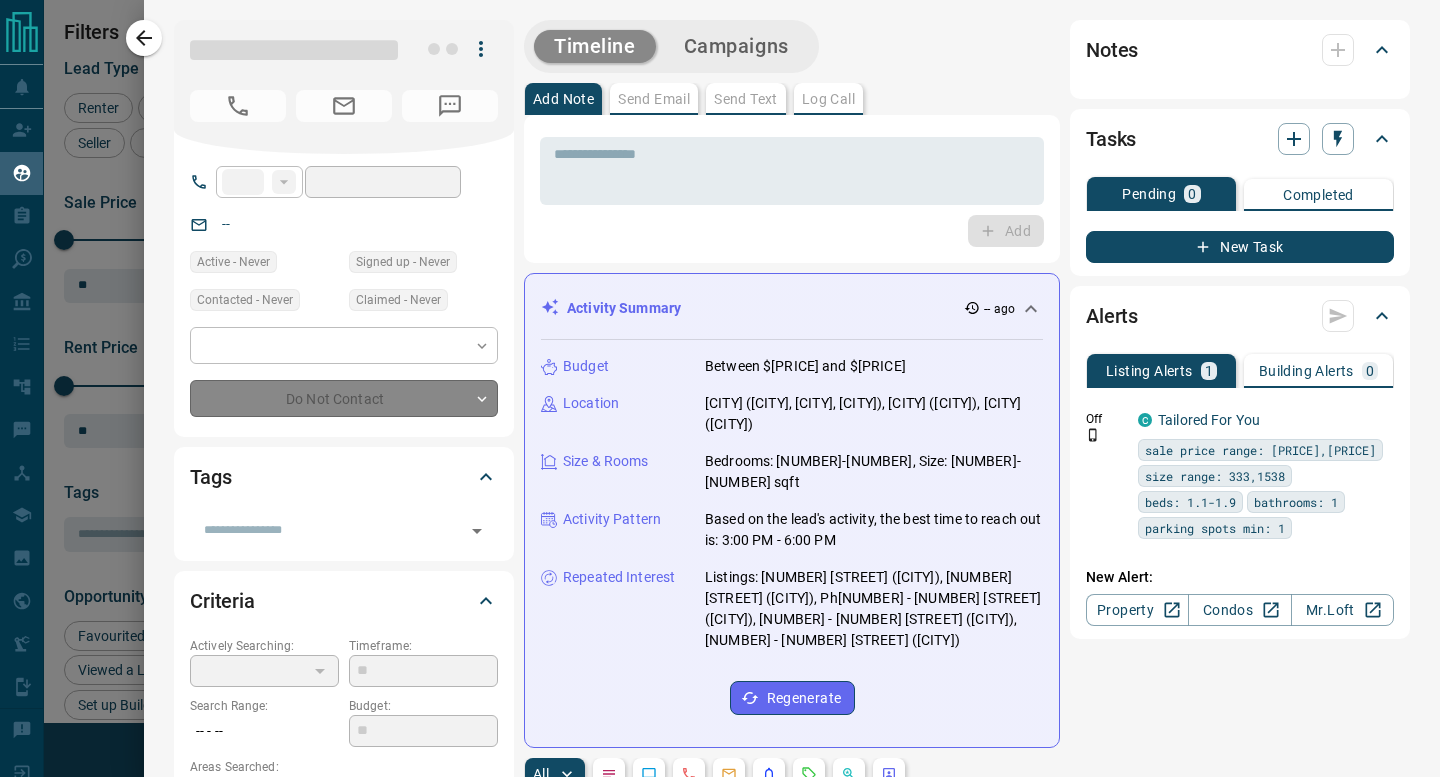 type on "**********" 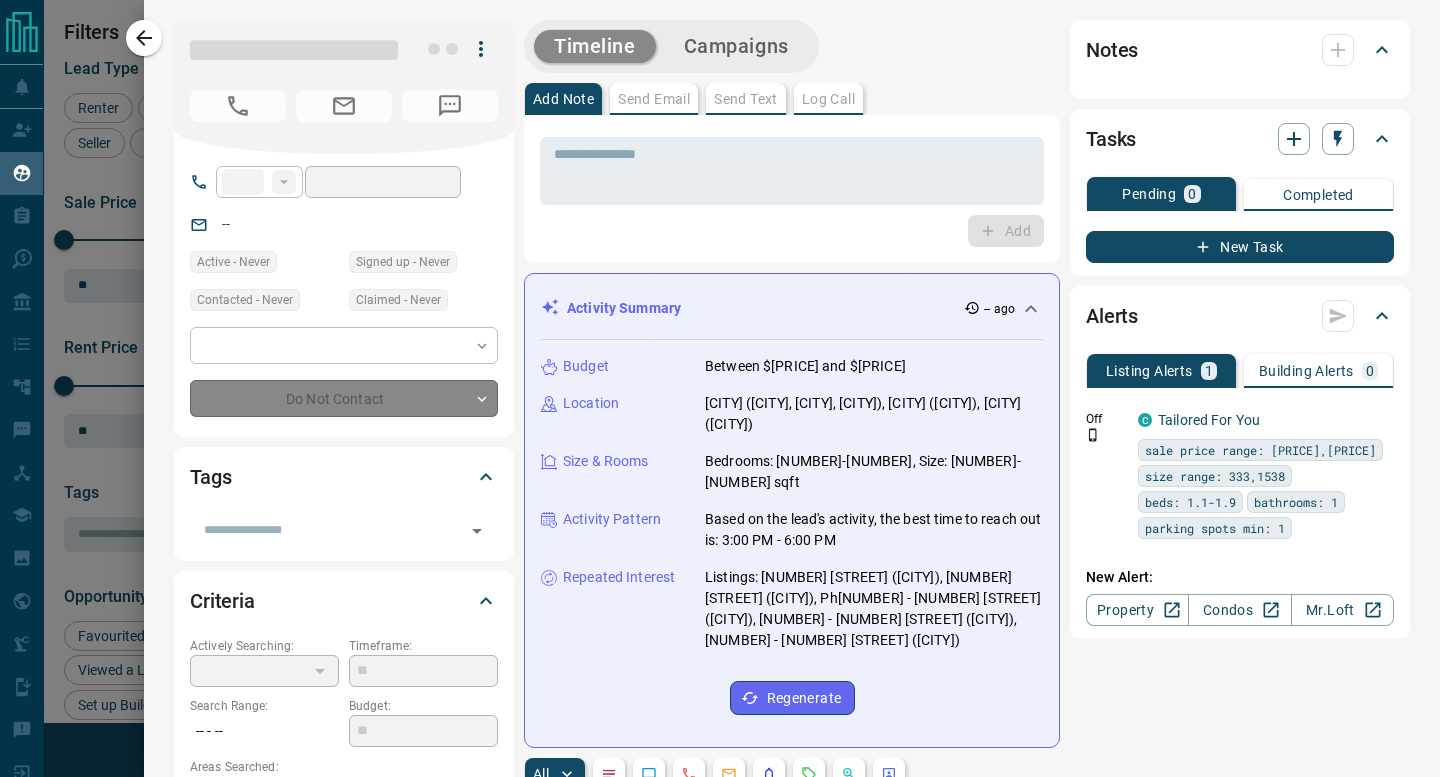 type on "*" 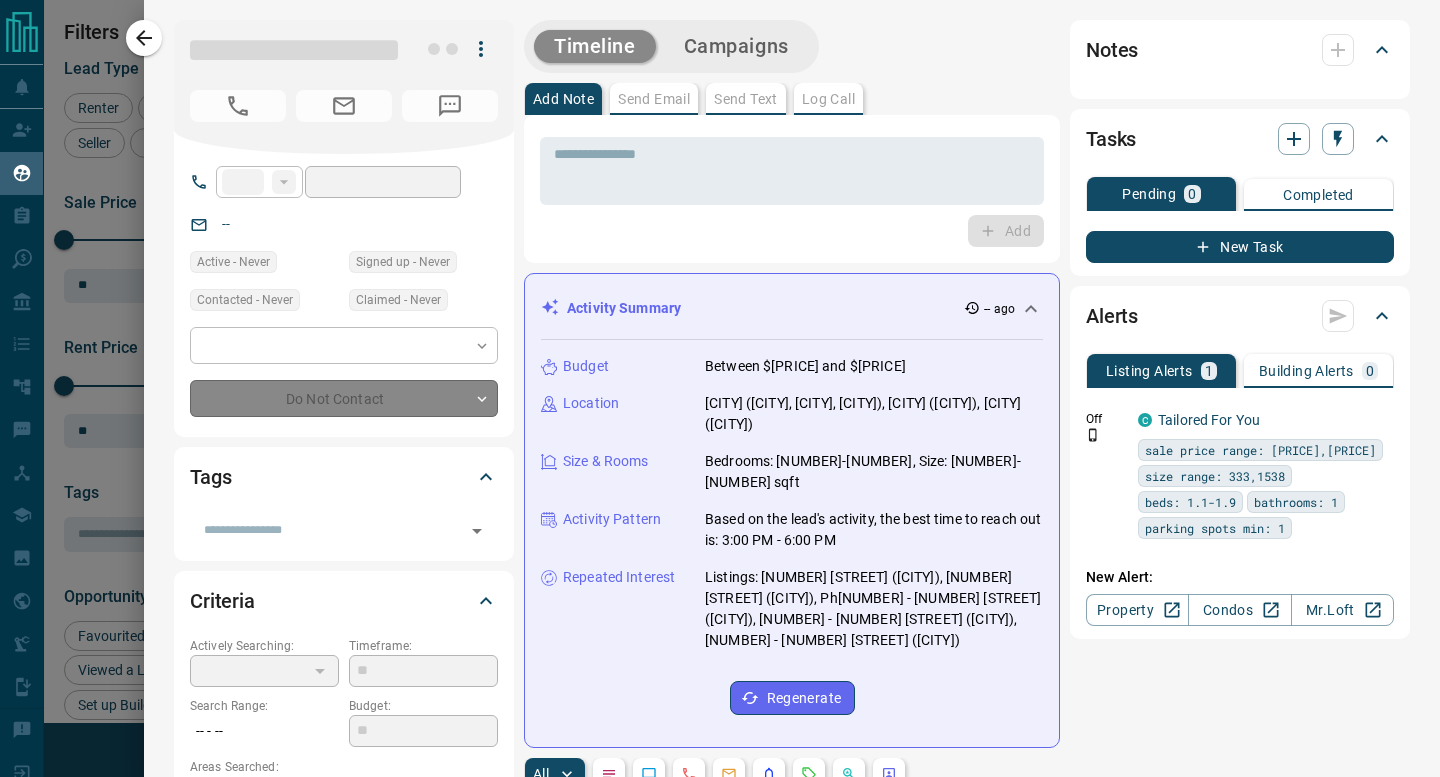 type on "*" 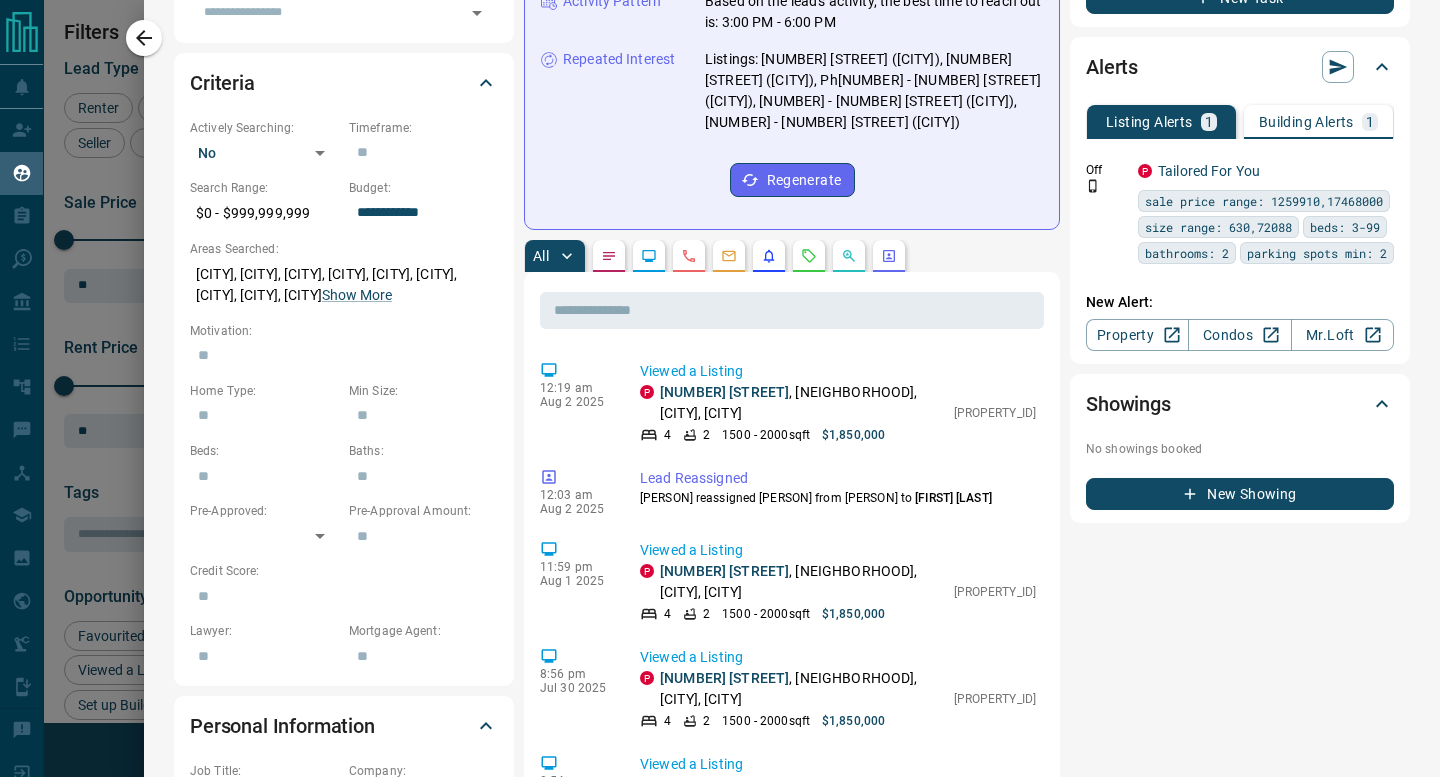 scroll, scrollTop: 756, scrollLeft: 0, axis: vertical 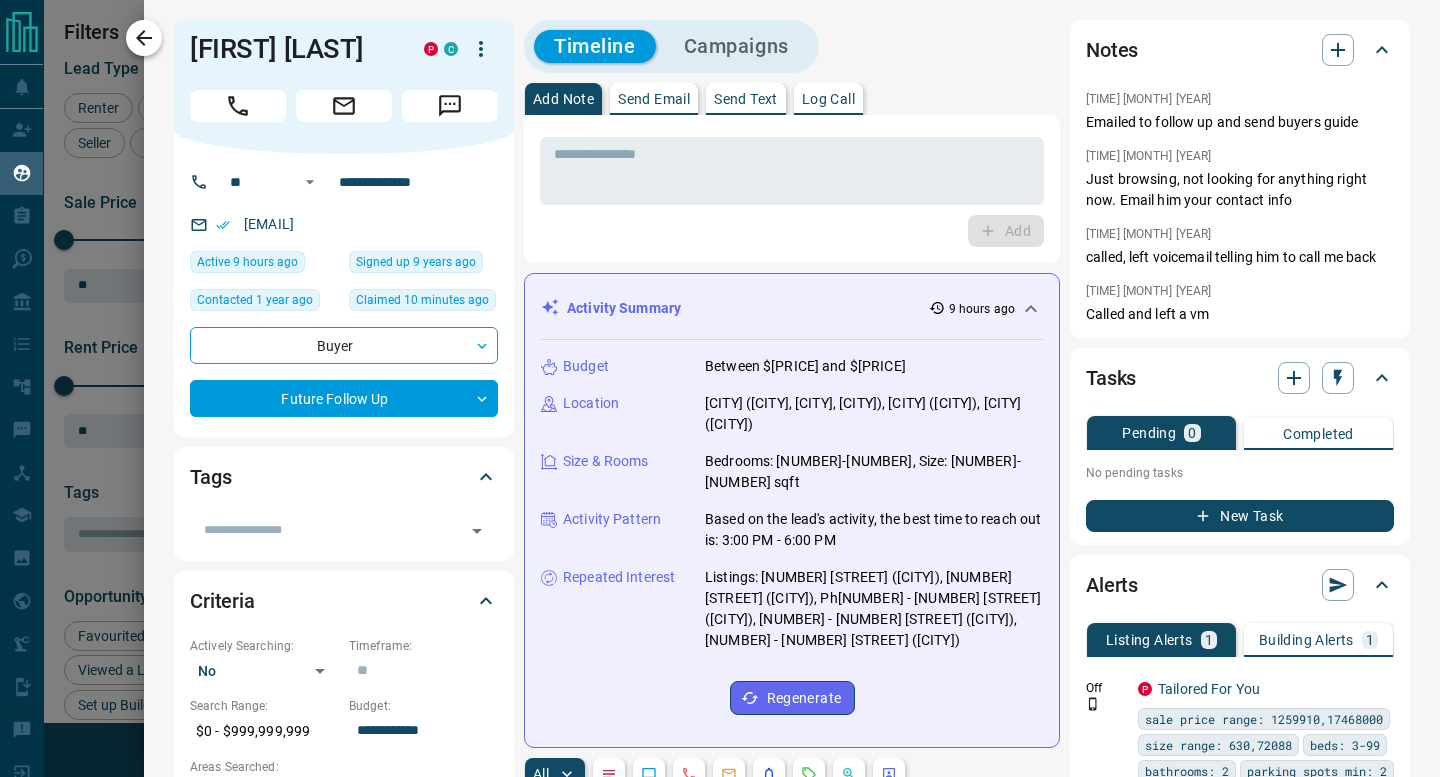 click 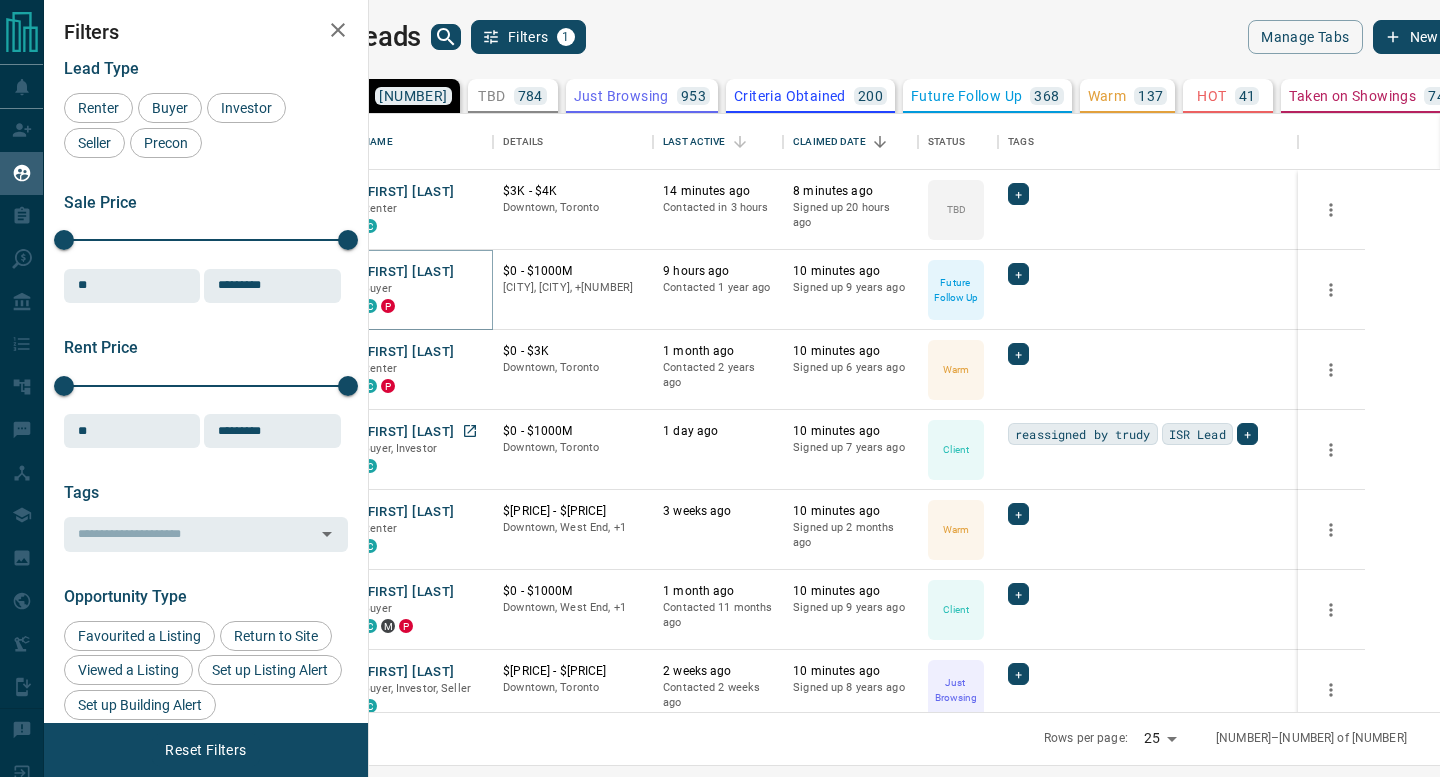 scroll, scrollTop: 20, scrollLeft: 0, axis: vertical 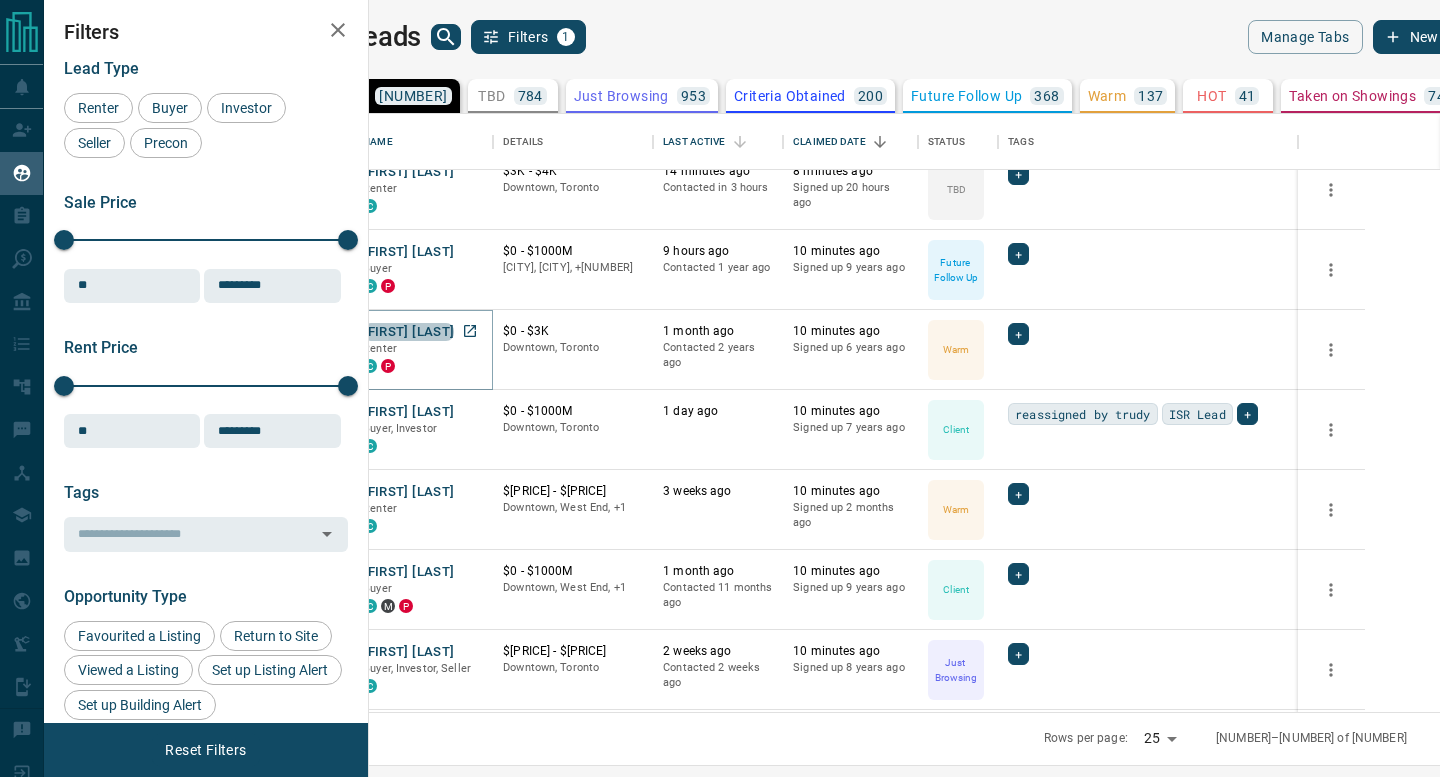 click on "Nick Chang-Fong" at bounding box center [408, 332] 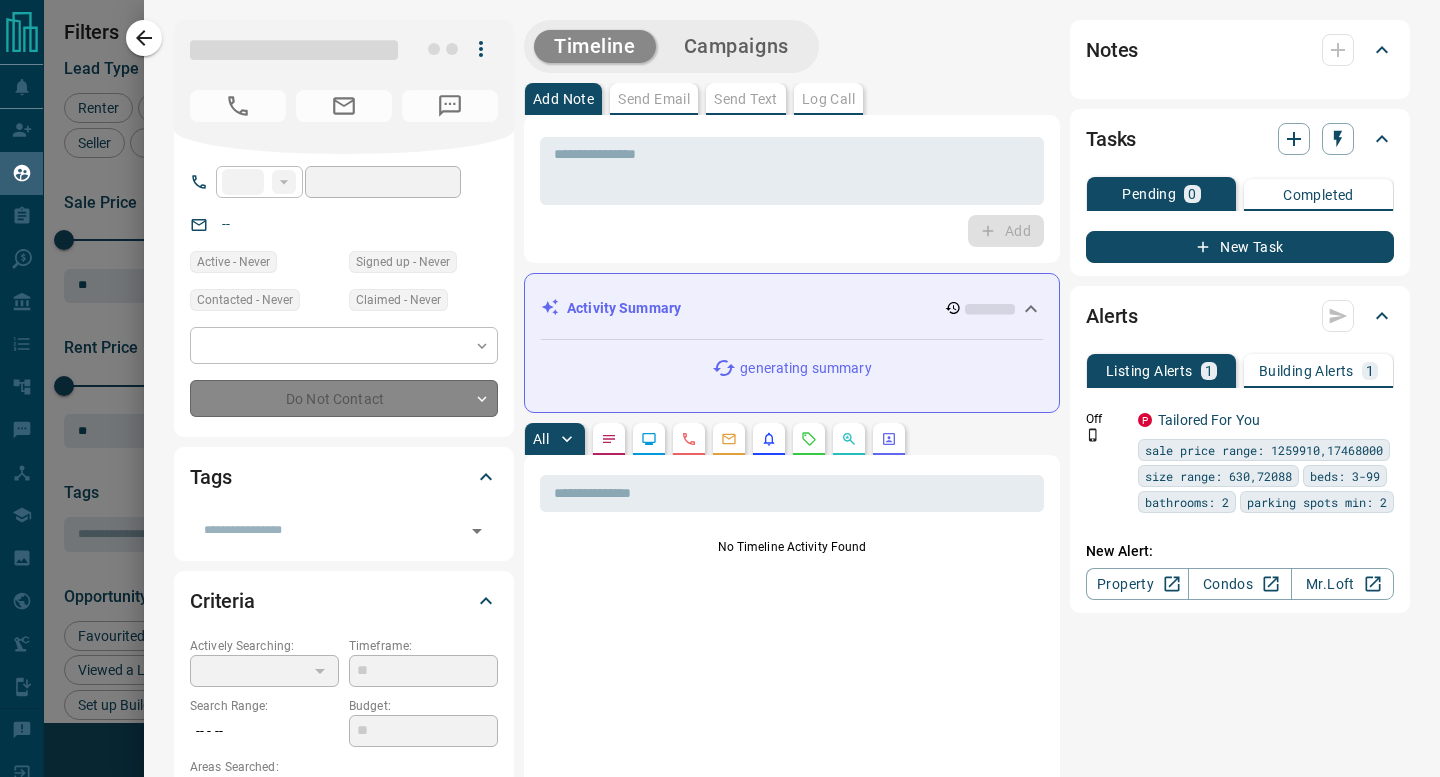 type on "**" 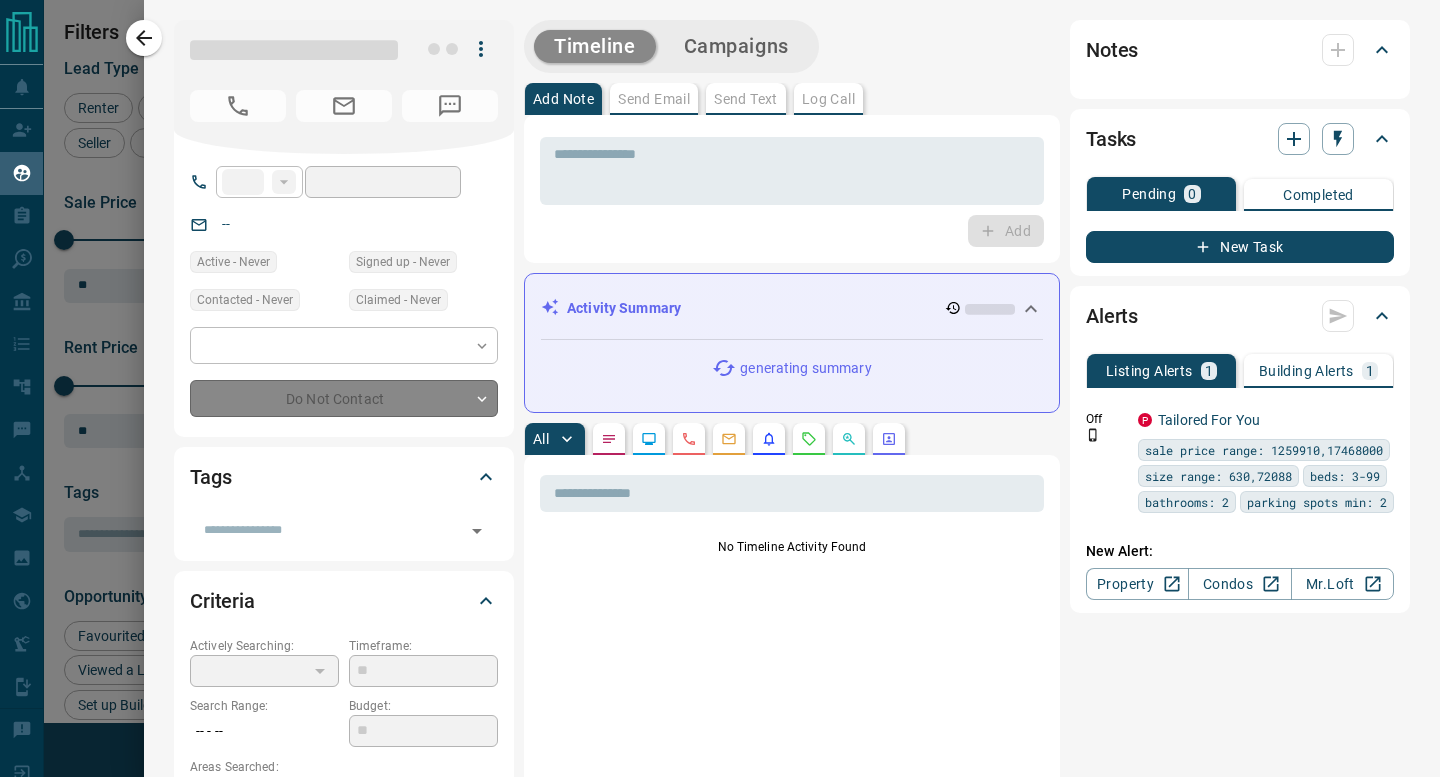 type on "**********" 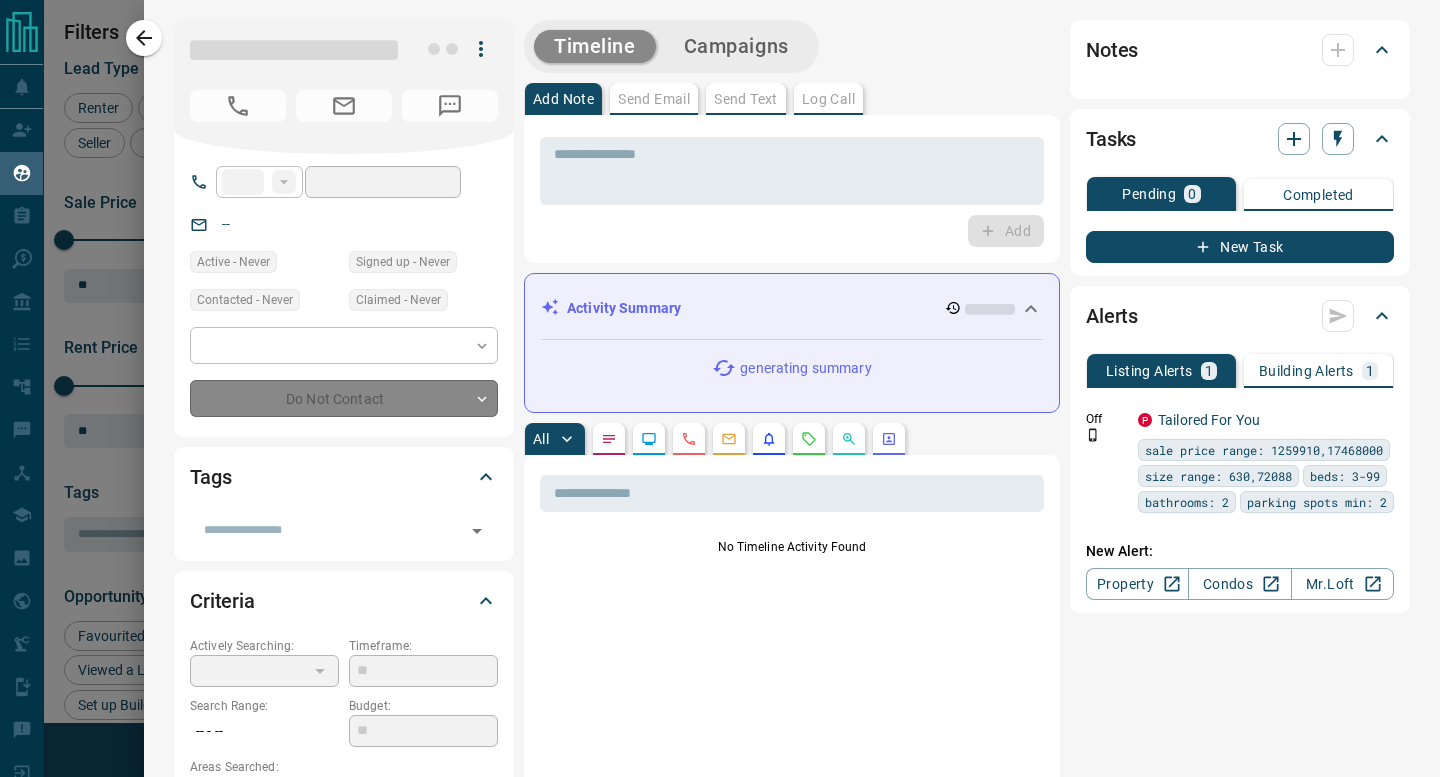 type on "**********" 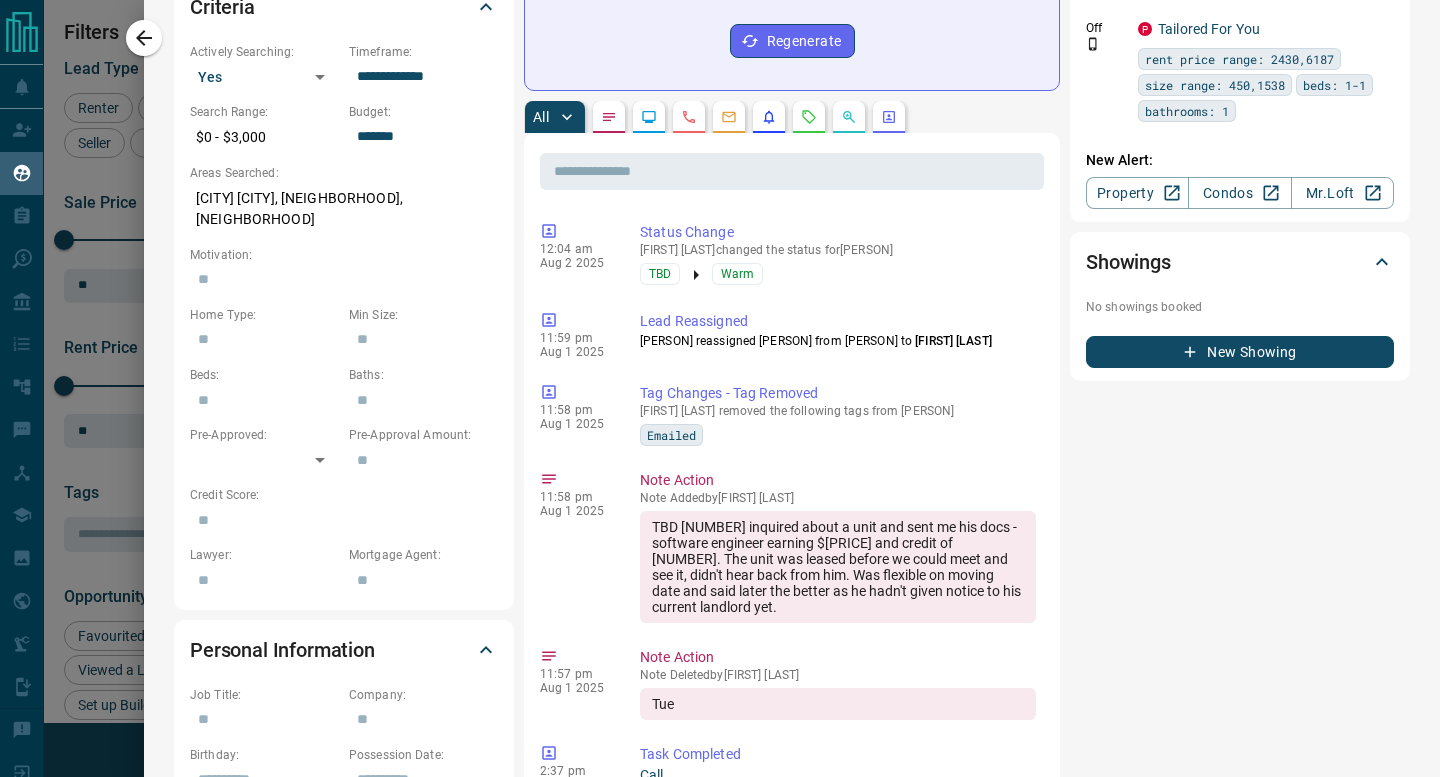 scroll, scrollTop: 622, scrollLeft: 0, axis: vertical 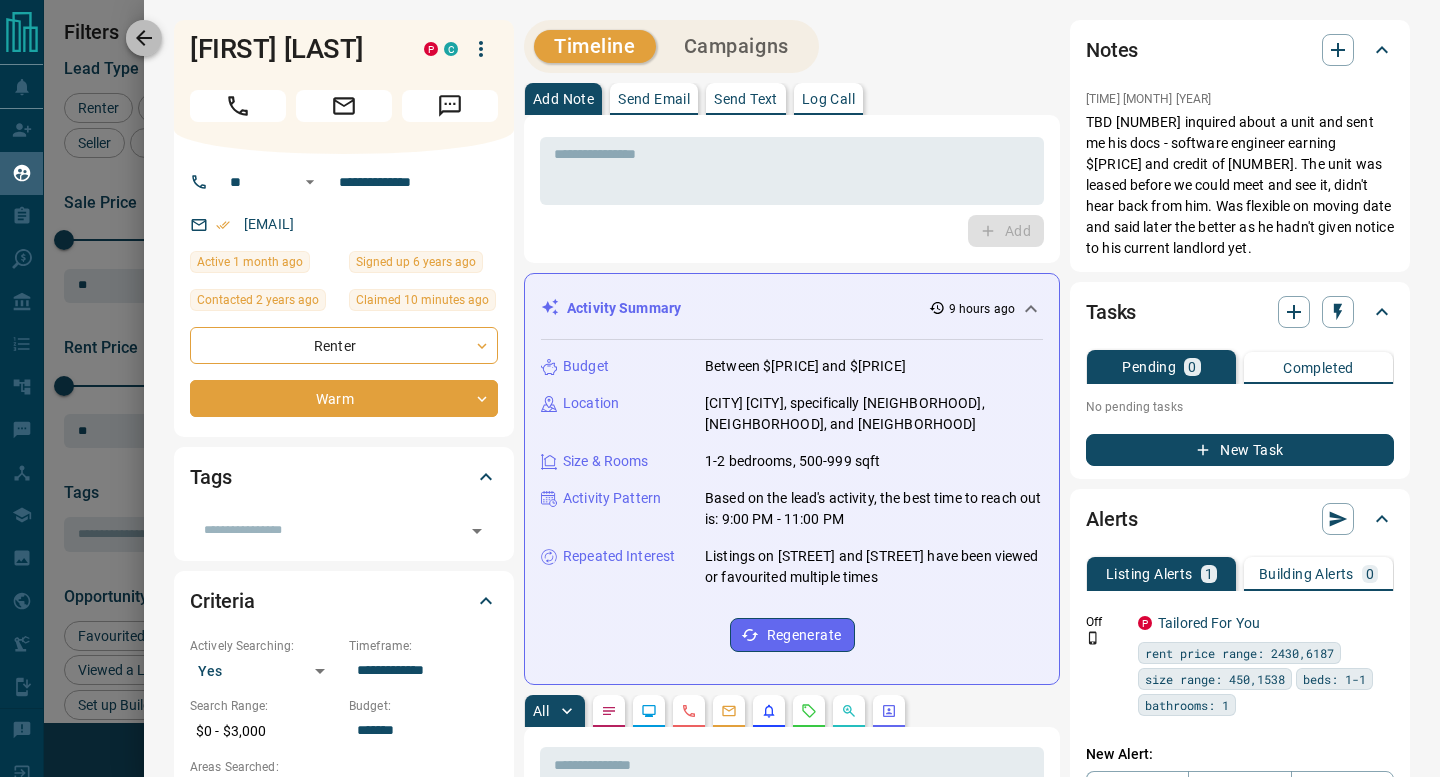 click 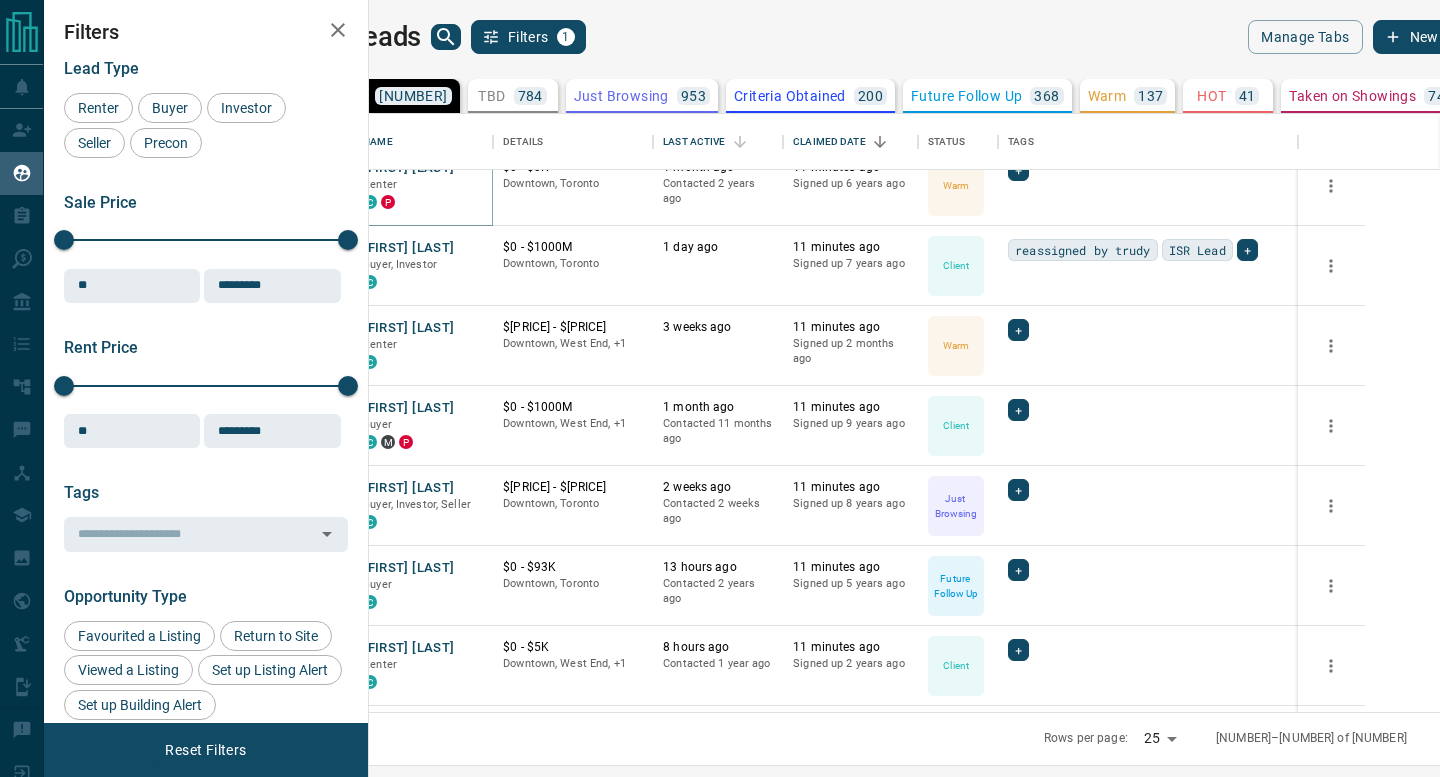 scroll, scrollTop: 0, scrollLeft: 0, axis: both 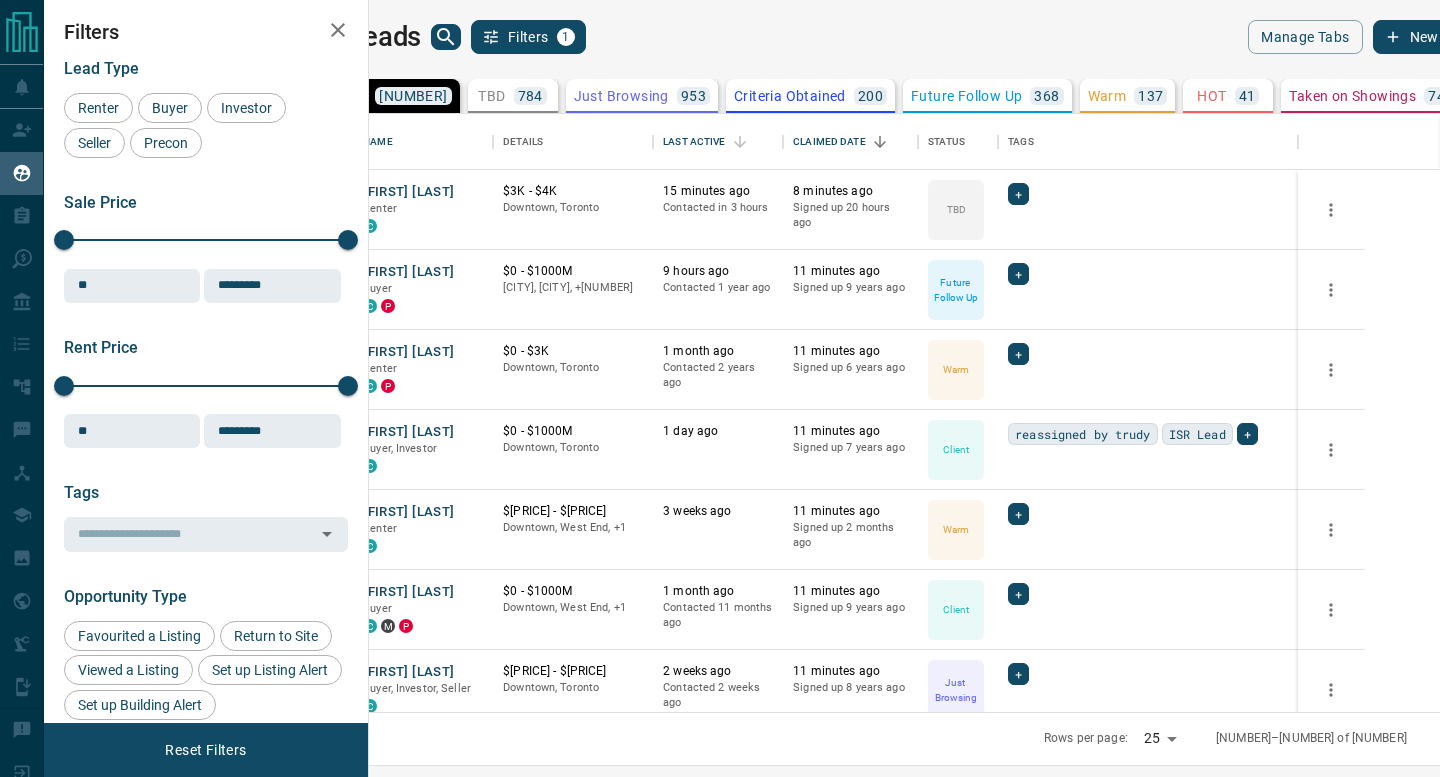 click on "TBD 784" at bounding box center [512, 96] 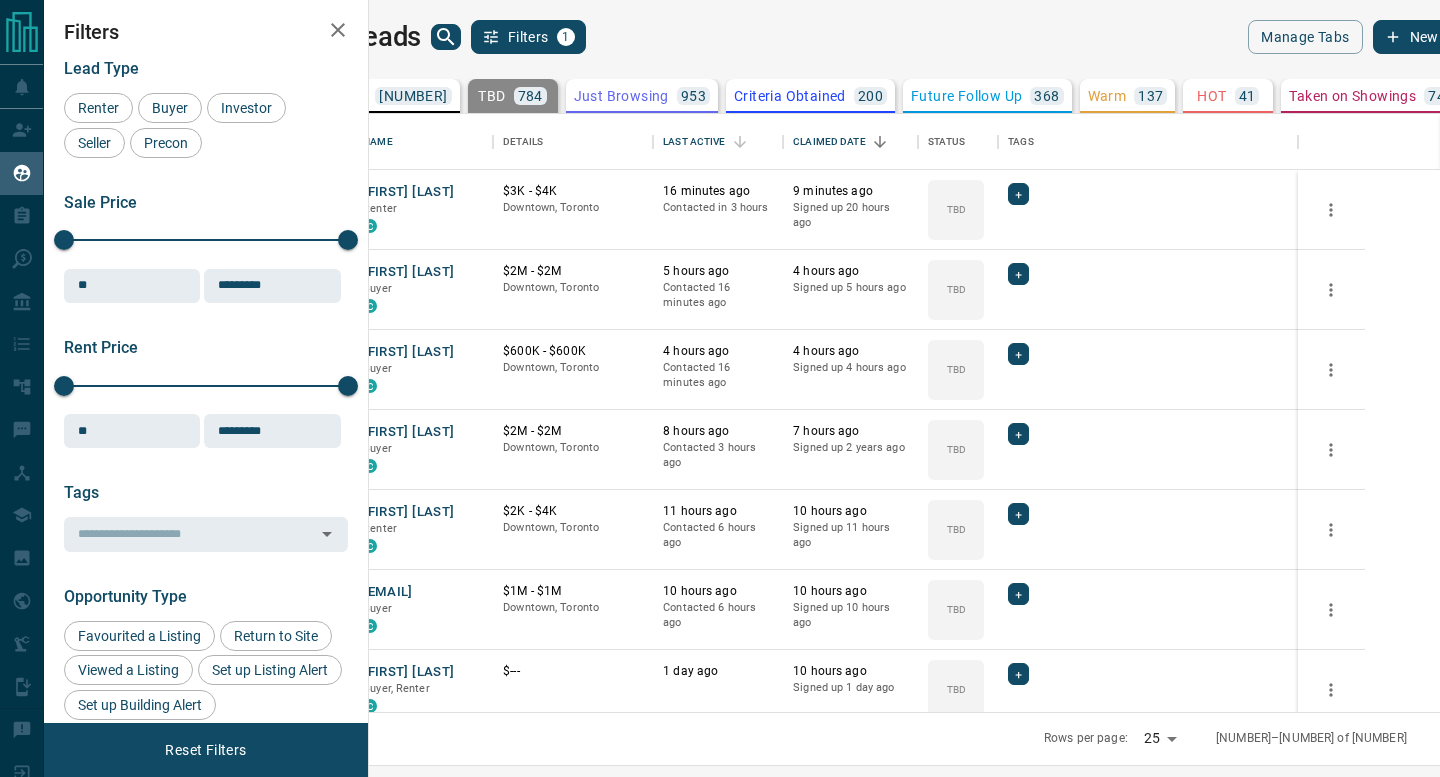 click on "My Leads Filters 1 Manage Tabs New Lead" at bounding box center [897, 37] 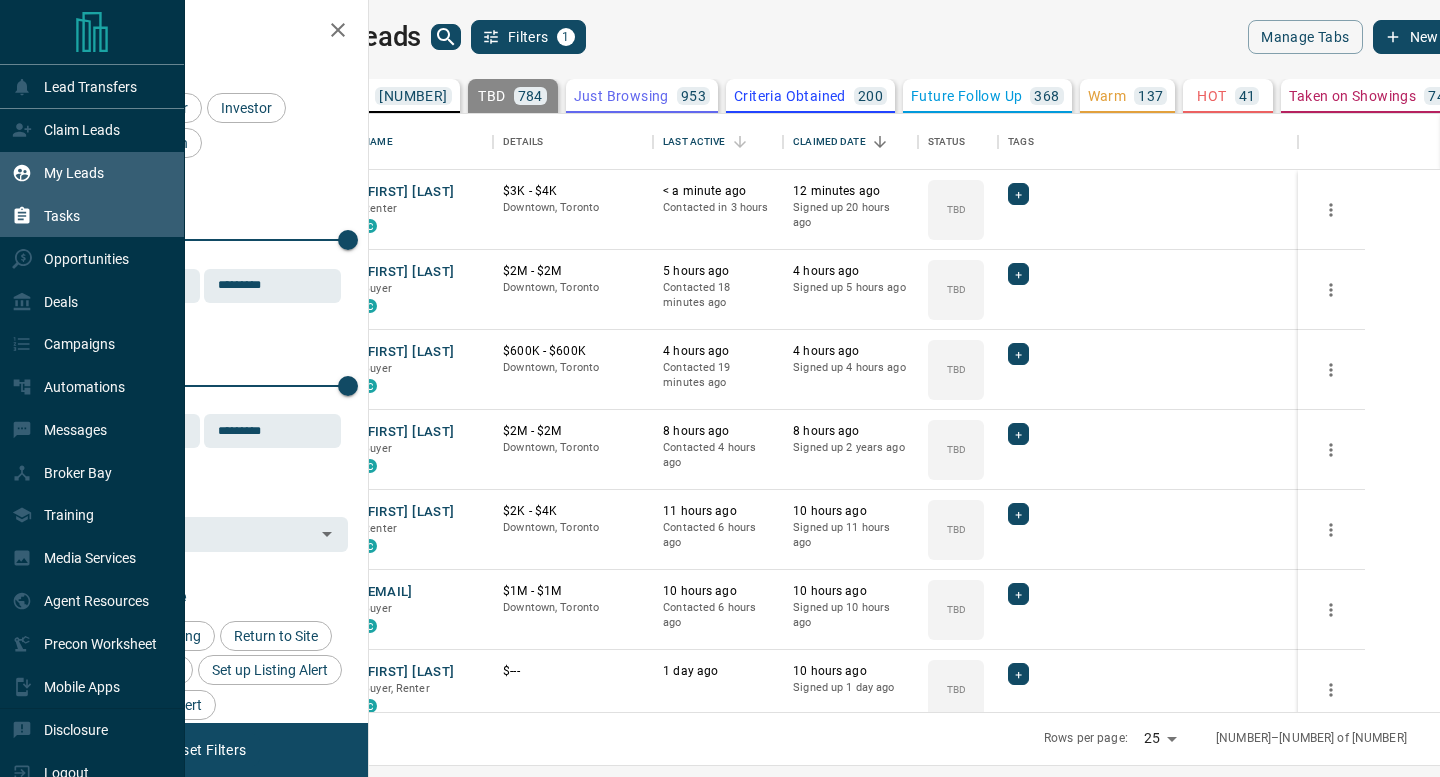 click on "Tasks" at bounding box center (92, 216) 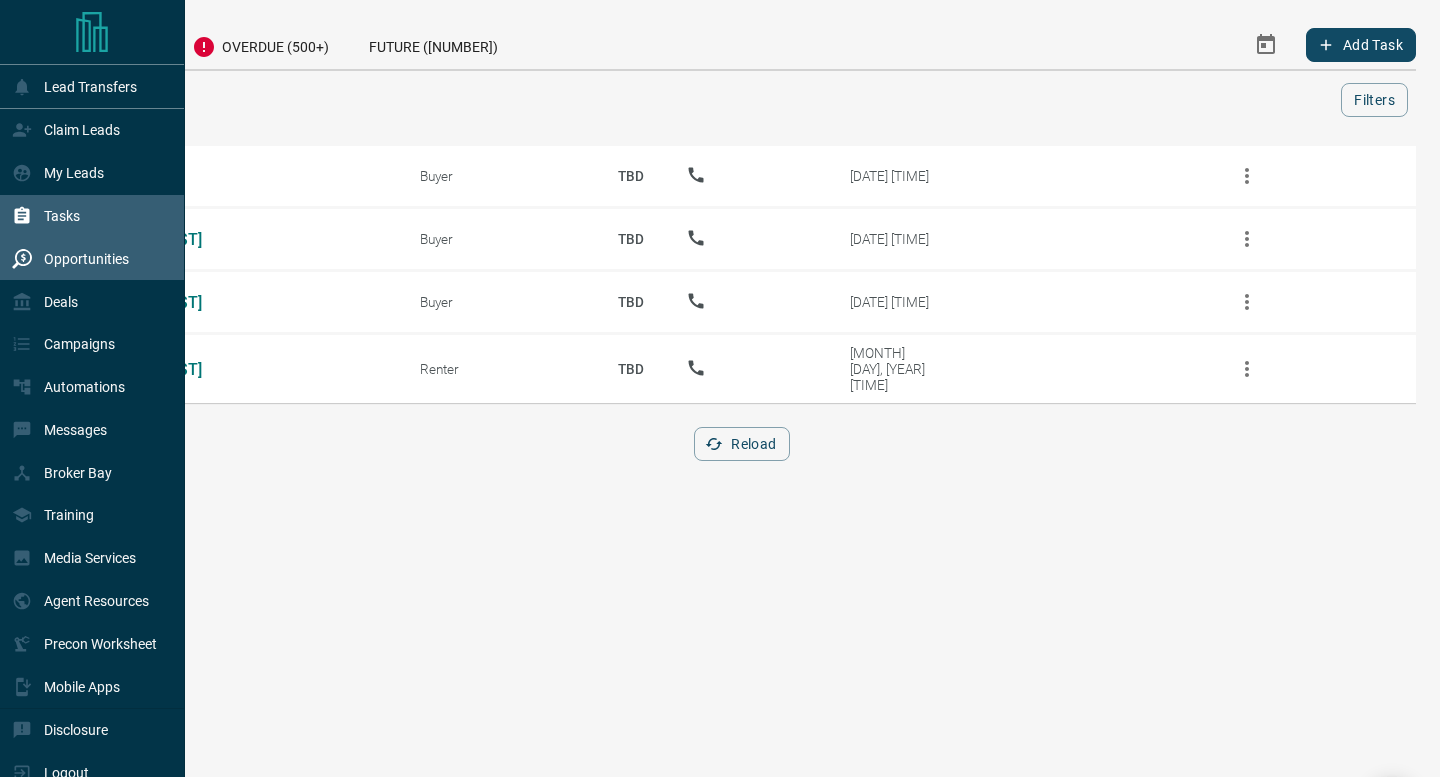 click on "Opportunities" at bounding box center [70, 258] 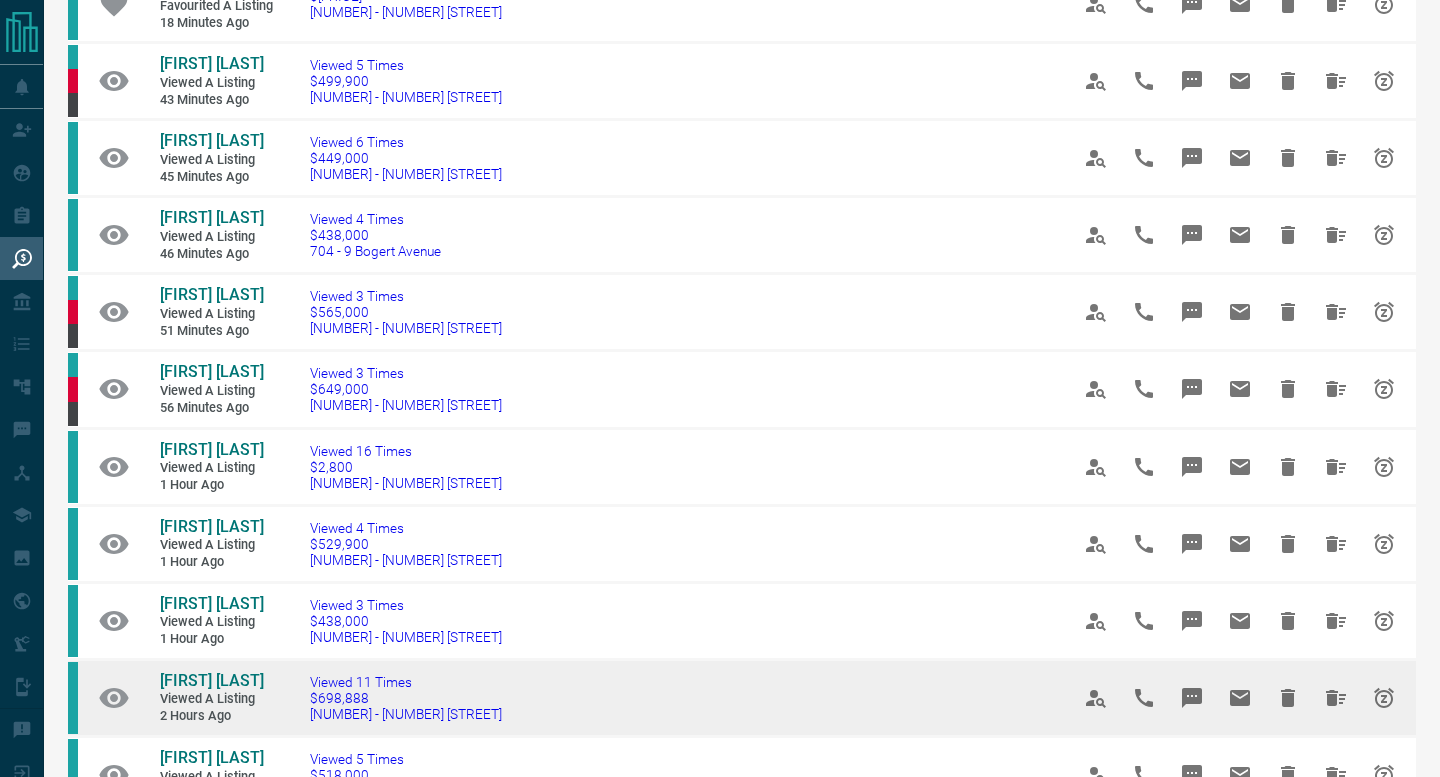 scroll, scrollTop: 0, scrollLeft: 0, axis: both 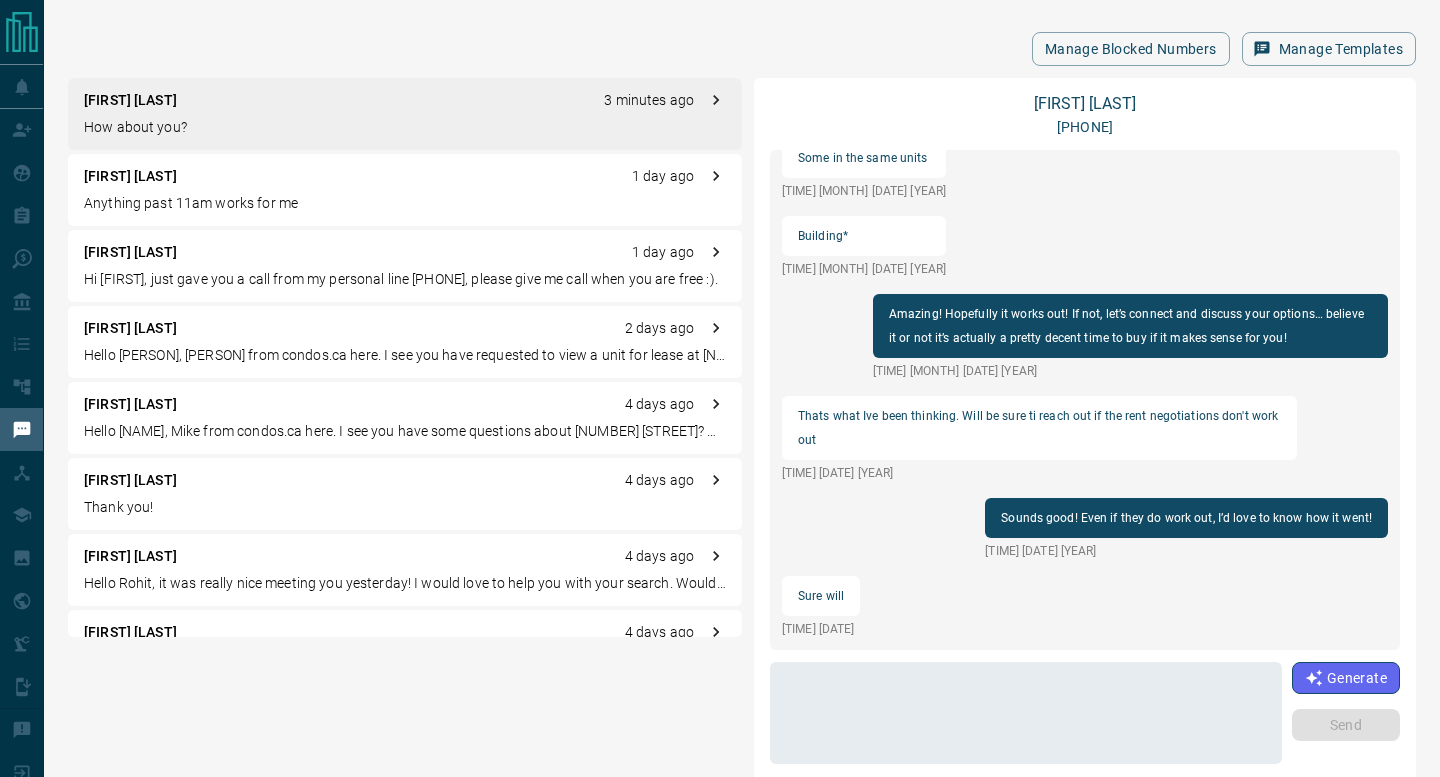 click on "[FIRST] [LAST]" at bounding box center (130, 100) 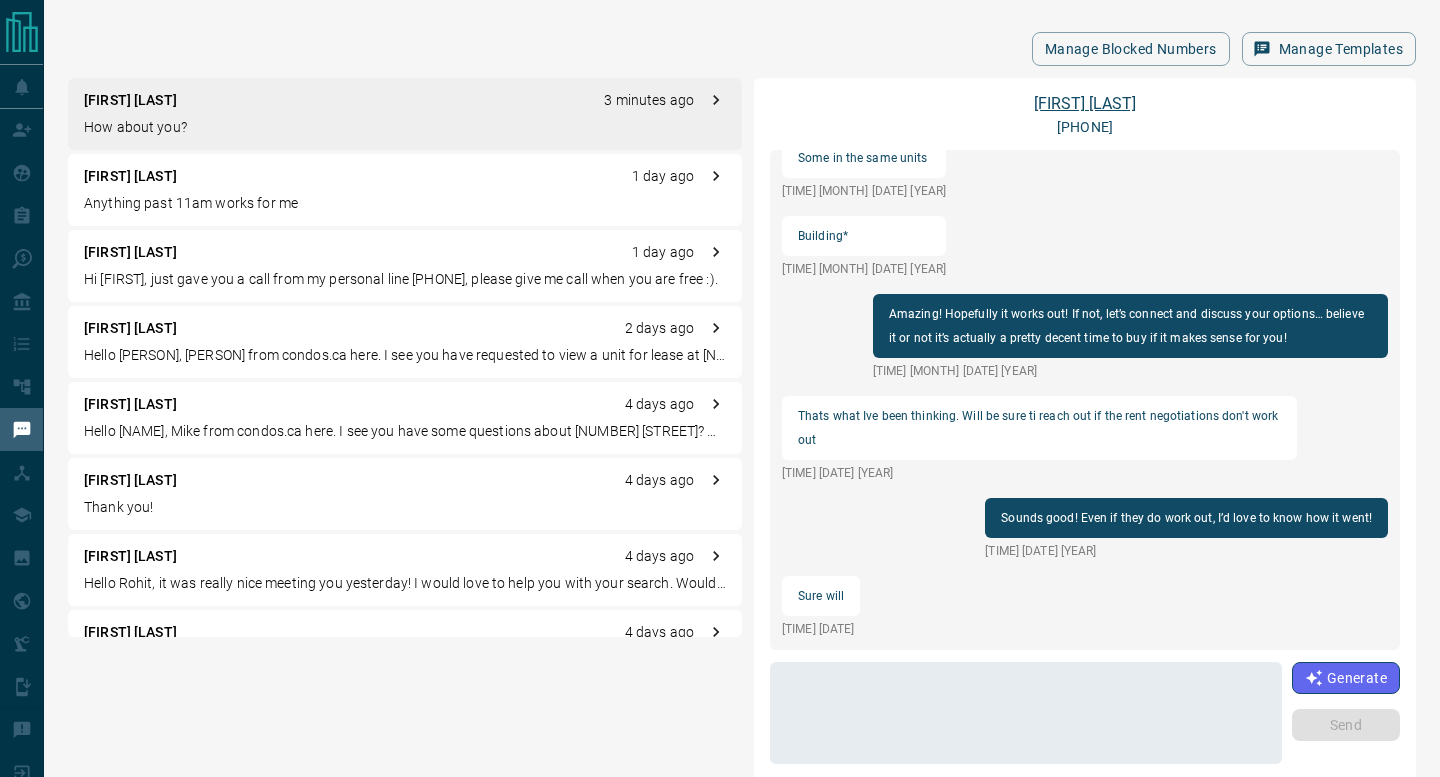 click on "[FIRST] [LAST]" at bounding box center [1085, 103] 